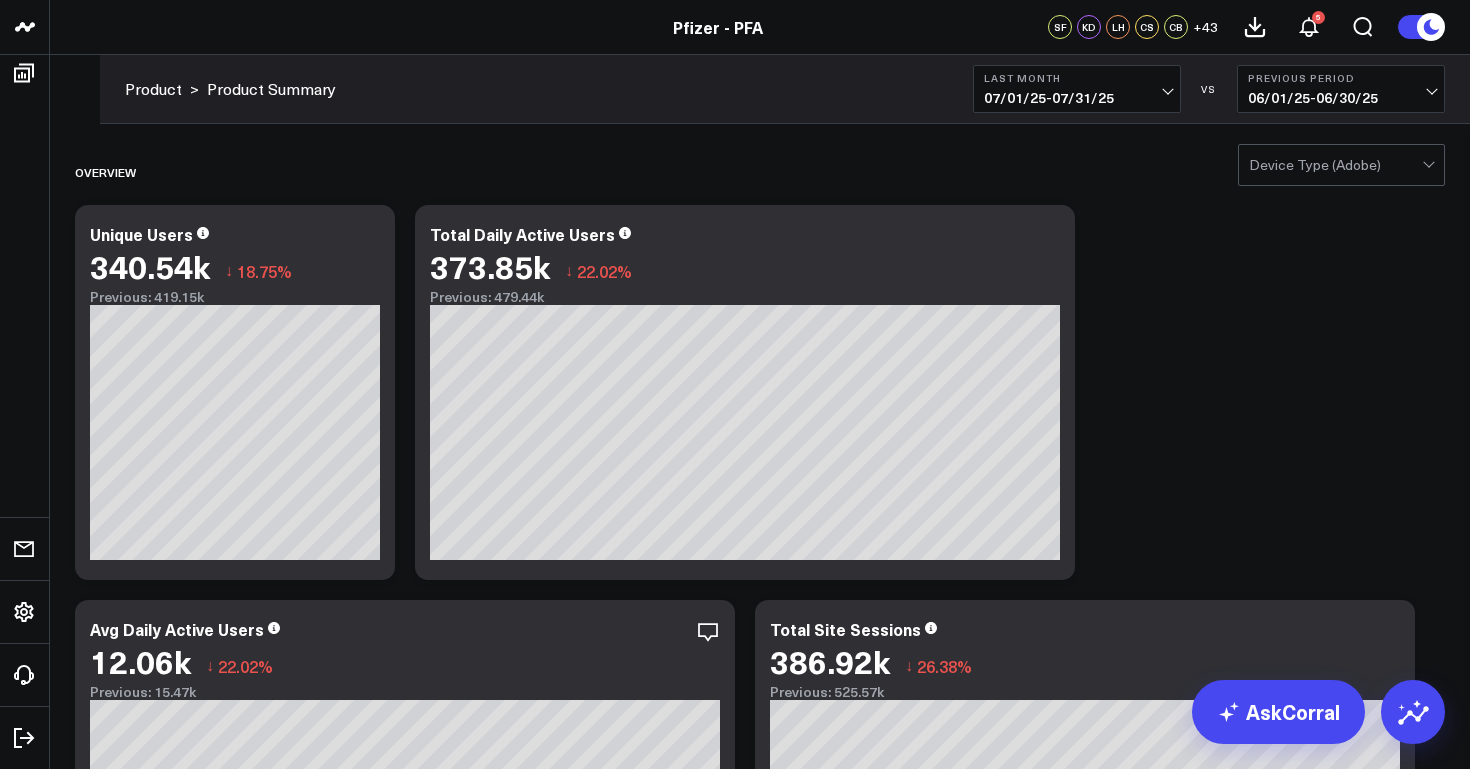 scroll, scrollTop: 0, scrollLeft: 0, axis: both 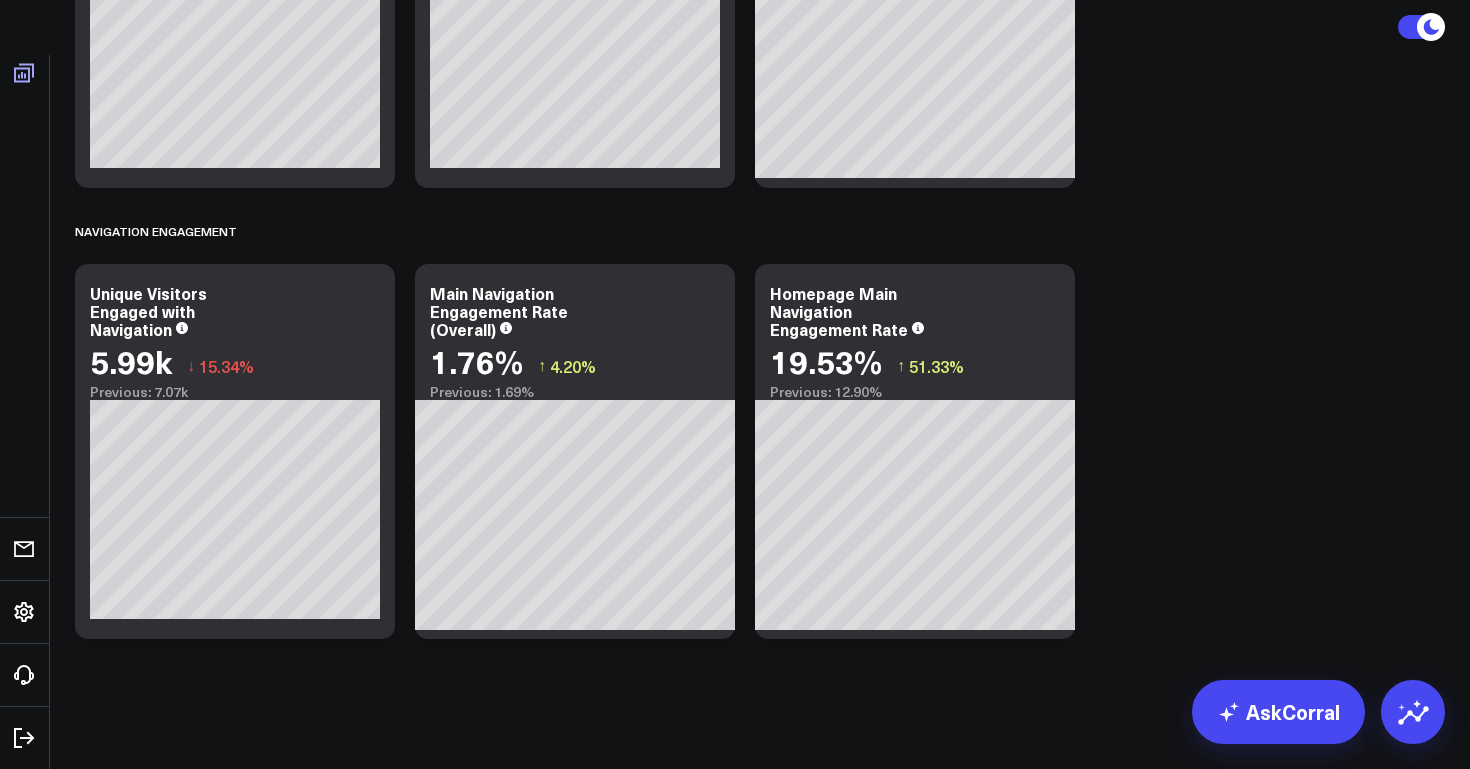 click at bounding box center (24, 73) 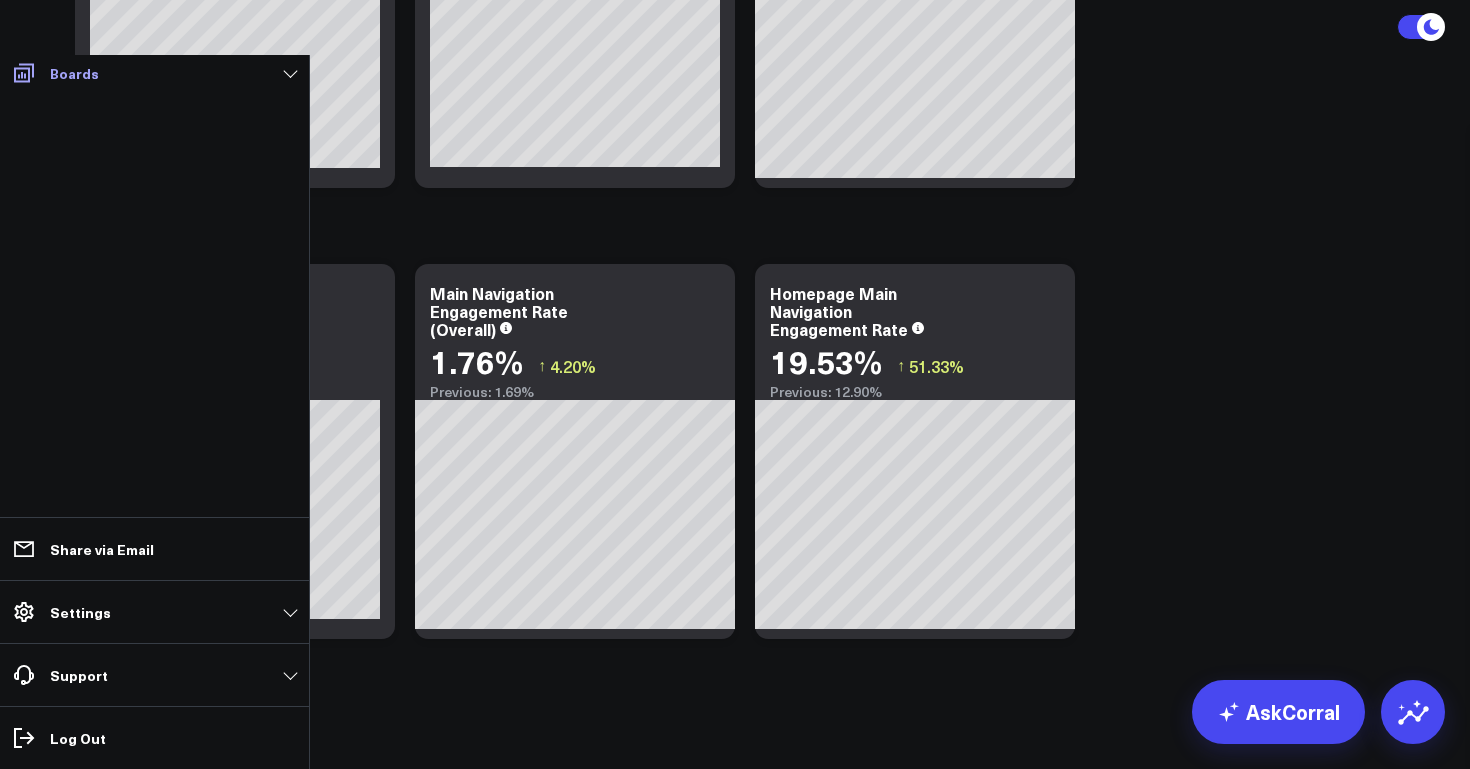 click 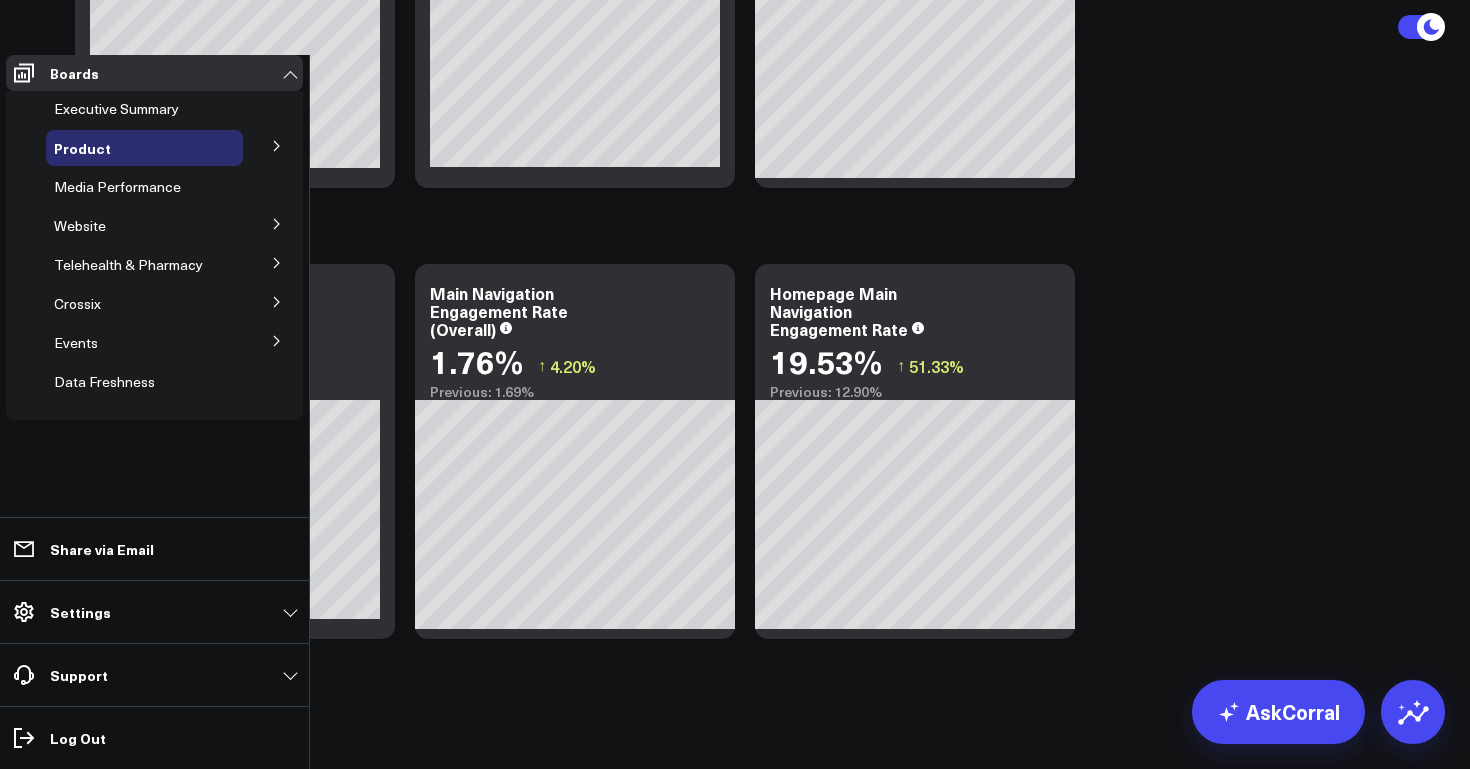 scroll, scrollTop: 265, scrollLeft: 0, axis: vertical 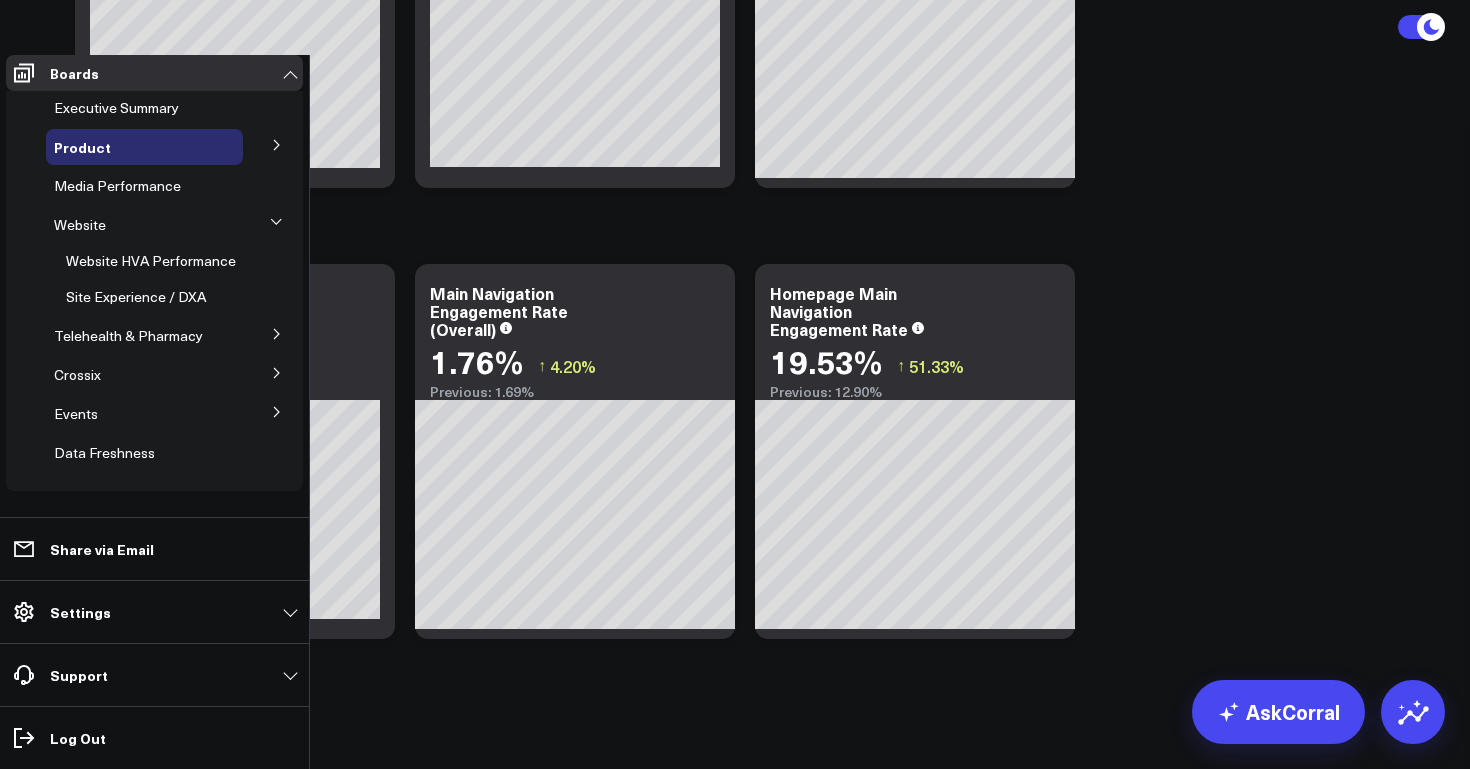 click 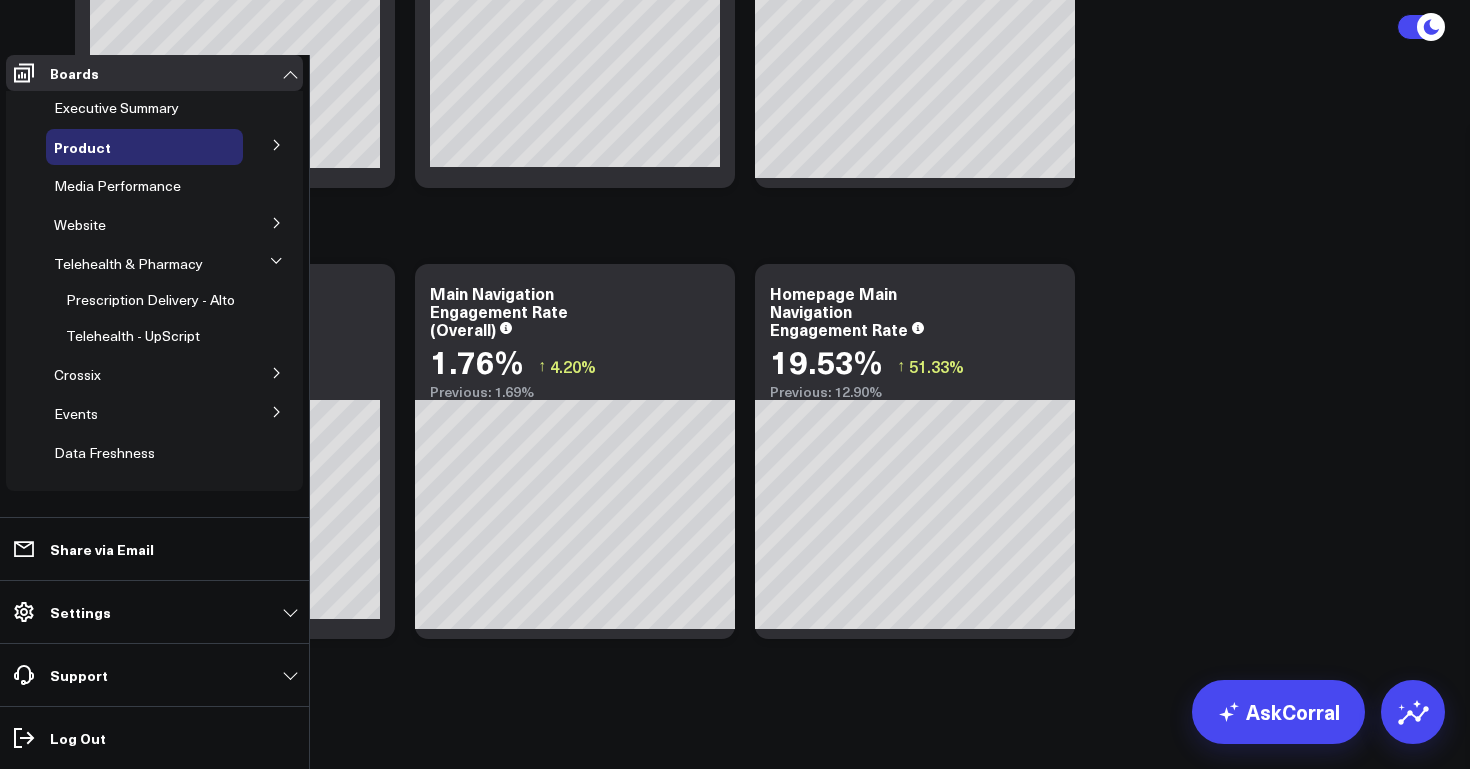 scroll, scrollTop: 439, scrollLeft: 0, axis: vertical 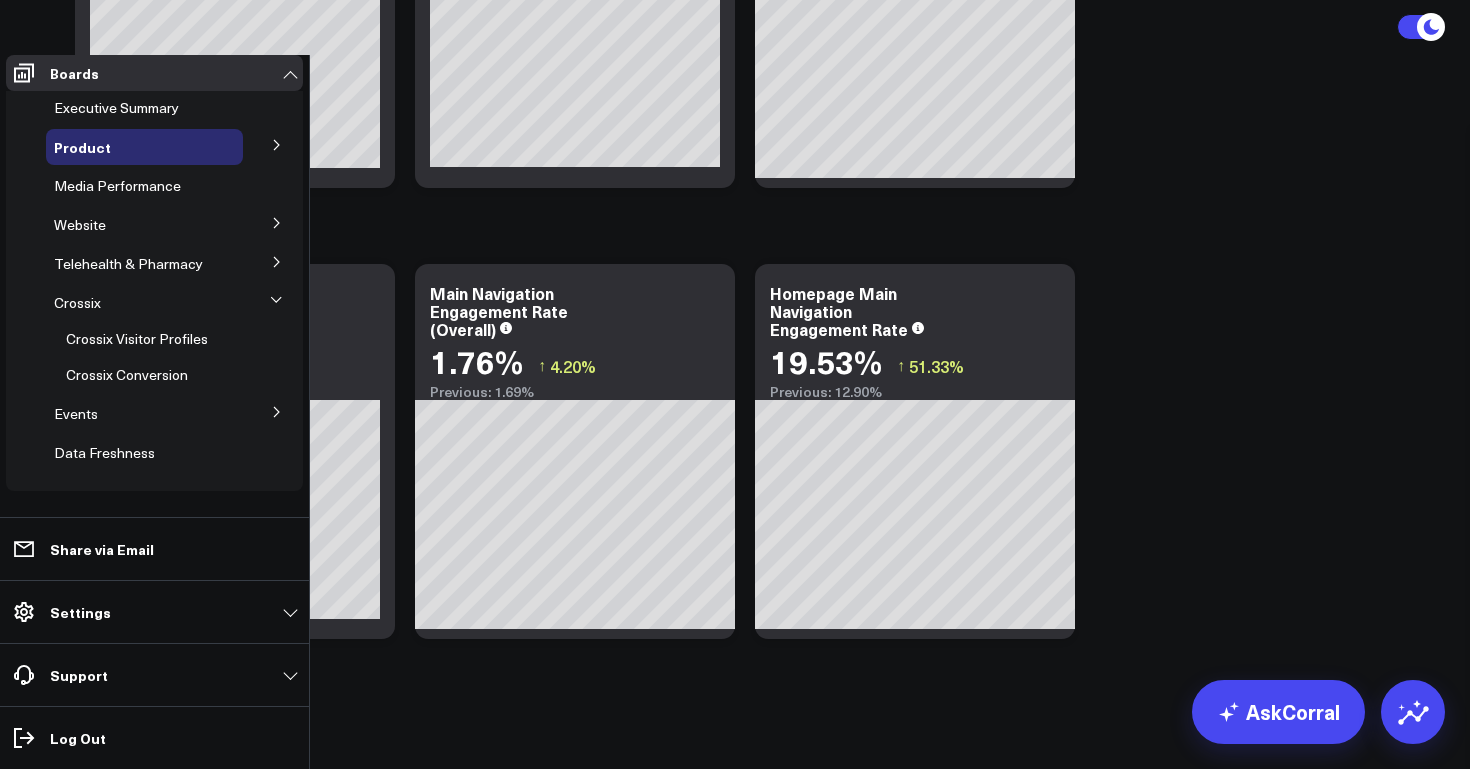 click 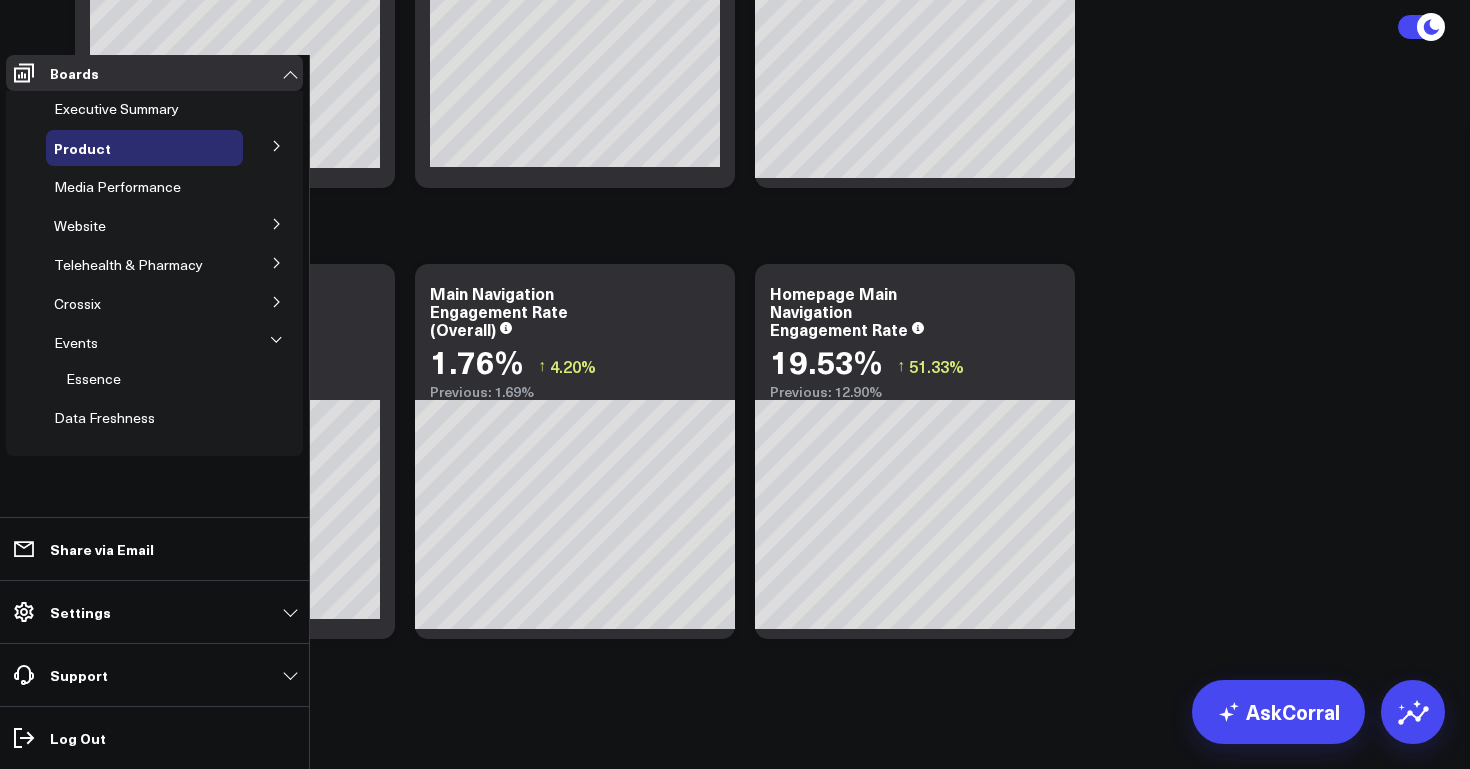 scroll, scrollTop: 24, scrollLeft: 0, axis: vertical 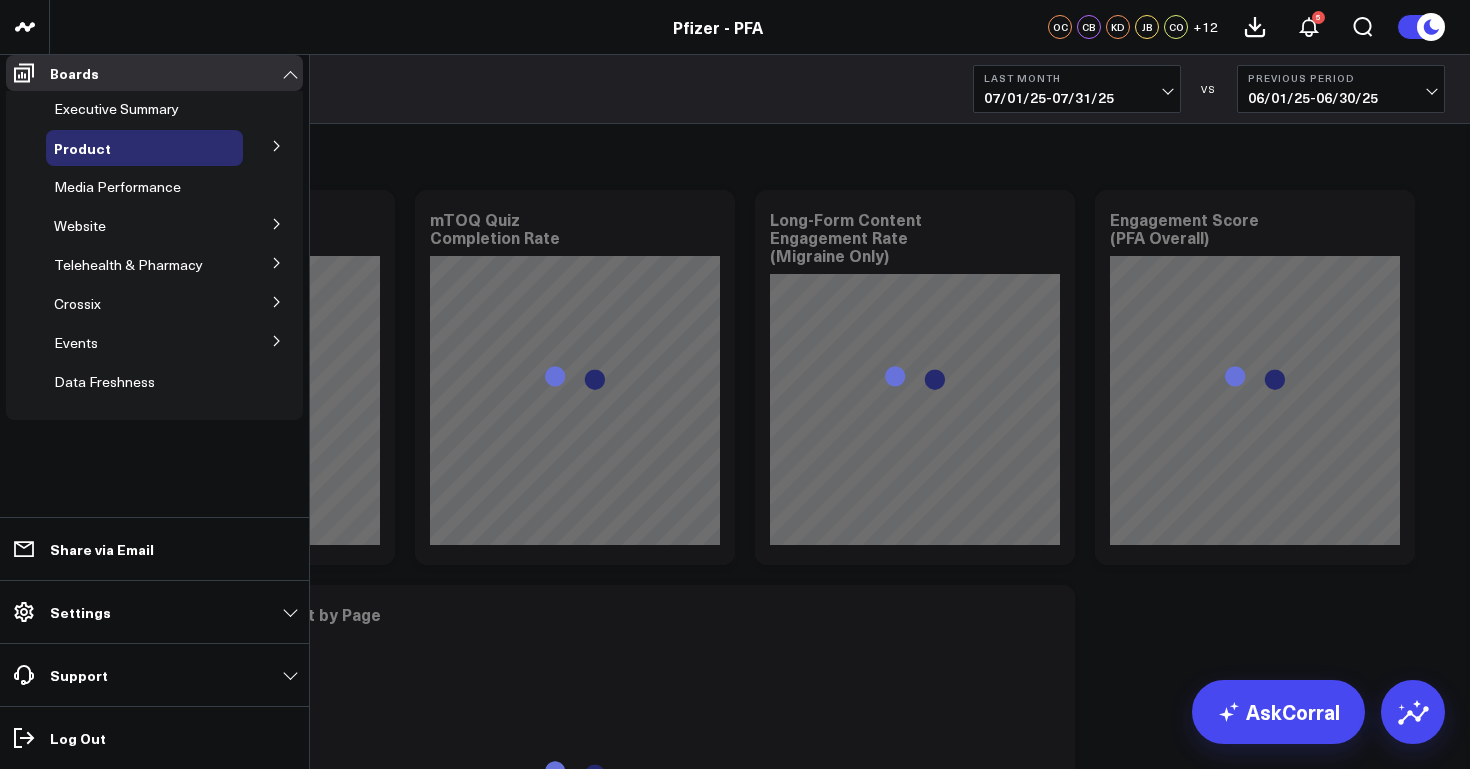 click 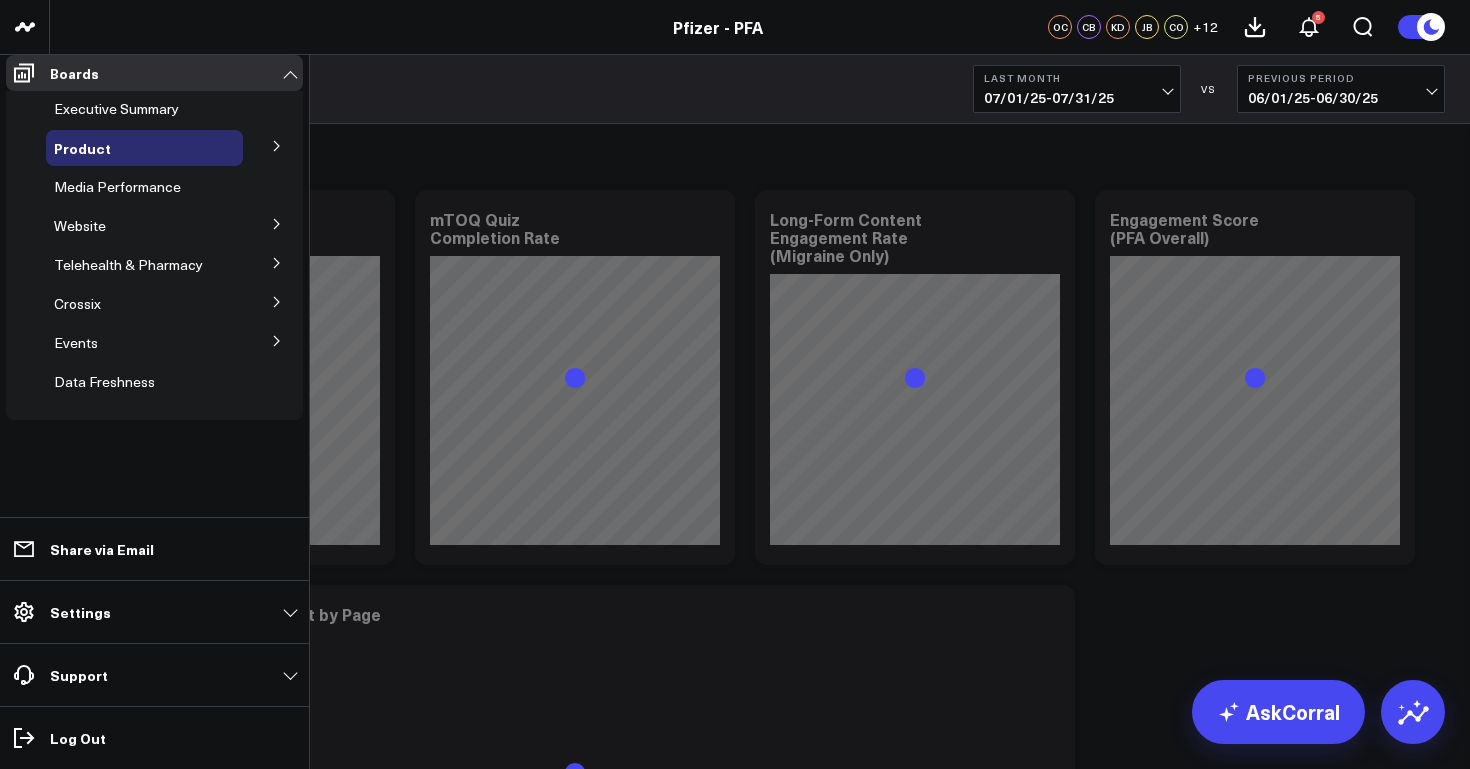 click on "5.2 Release OKRs" at bounding box center [0, 0] 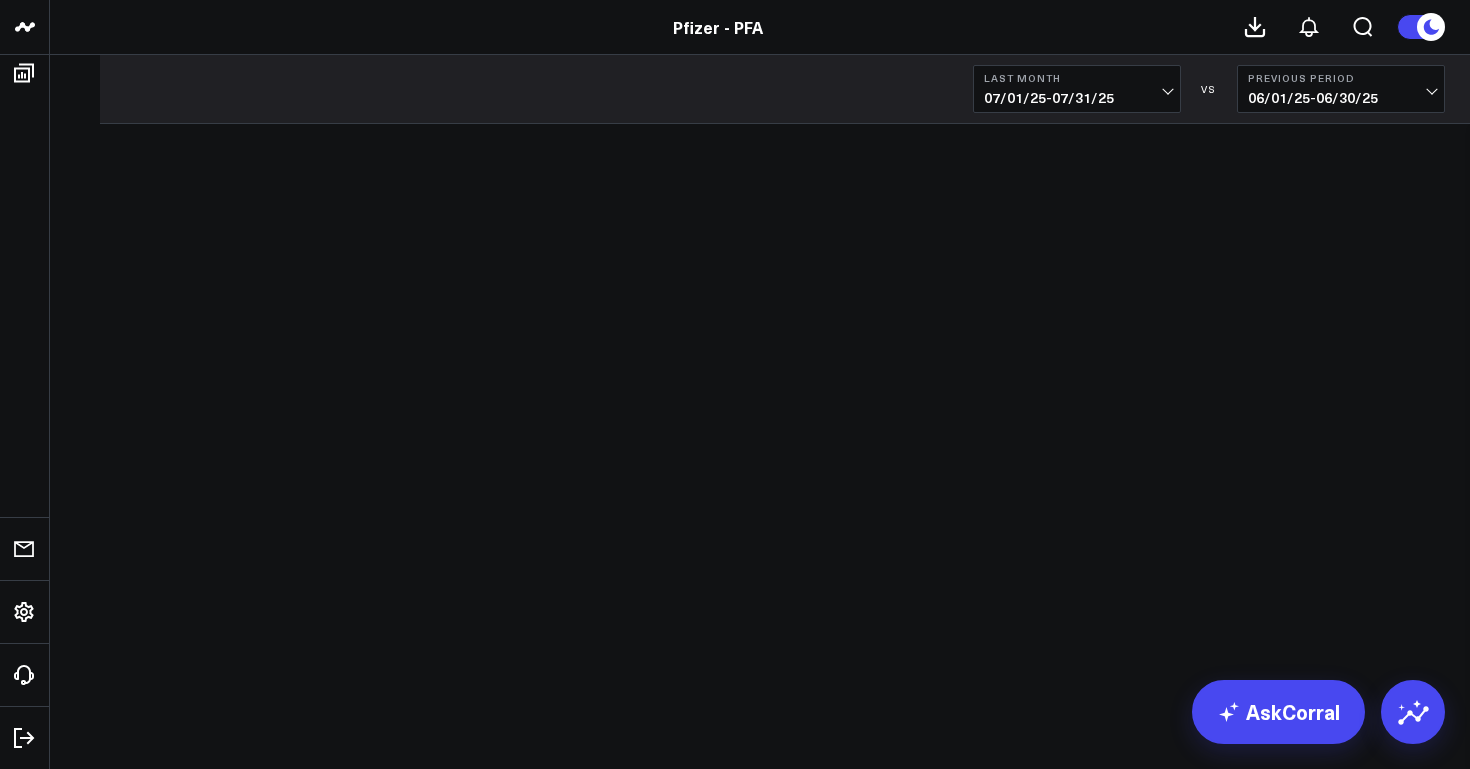 scroll, scrollTop: 0, scrollLeft: 0, axis: both 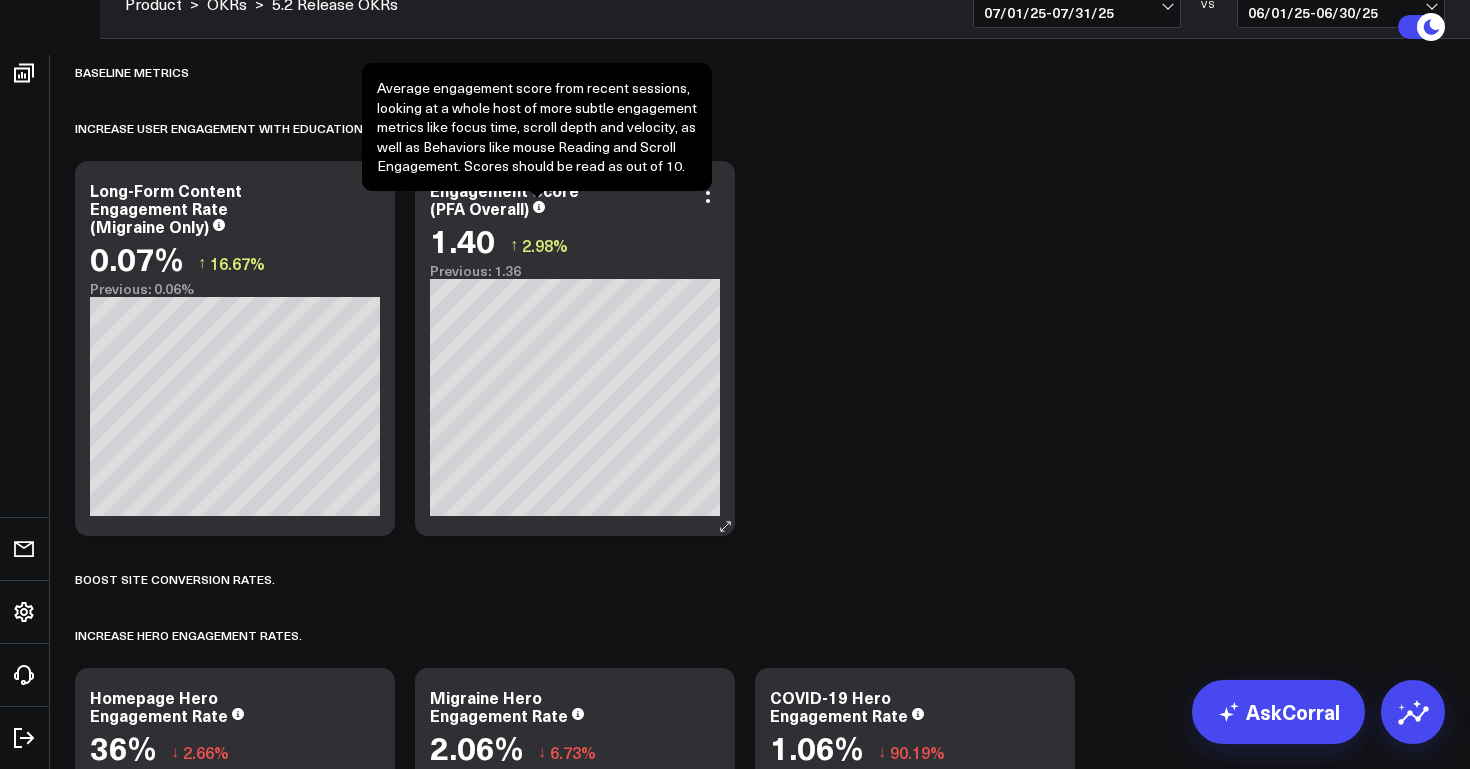click 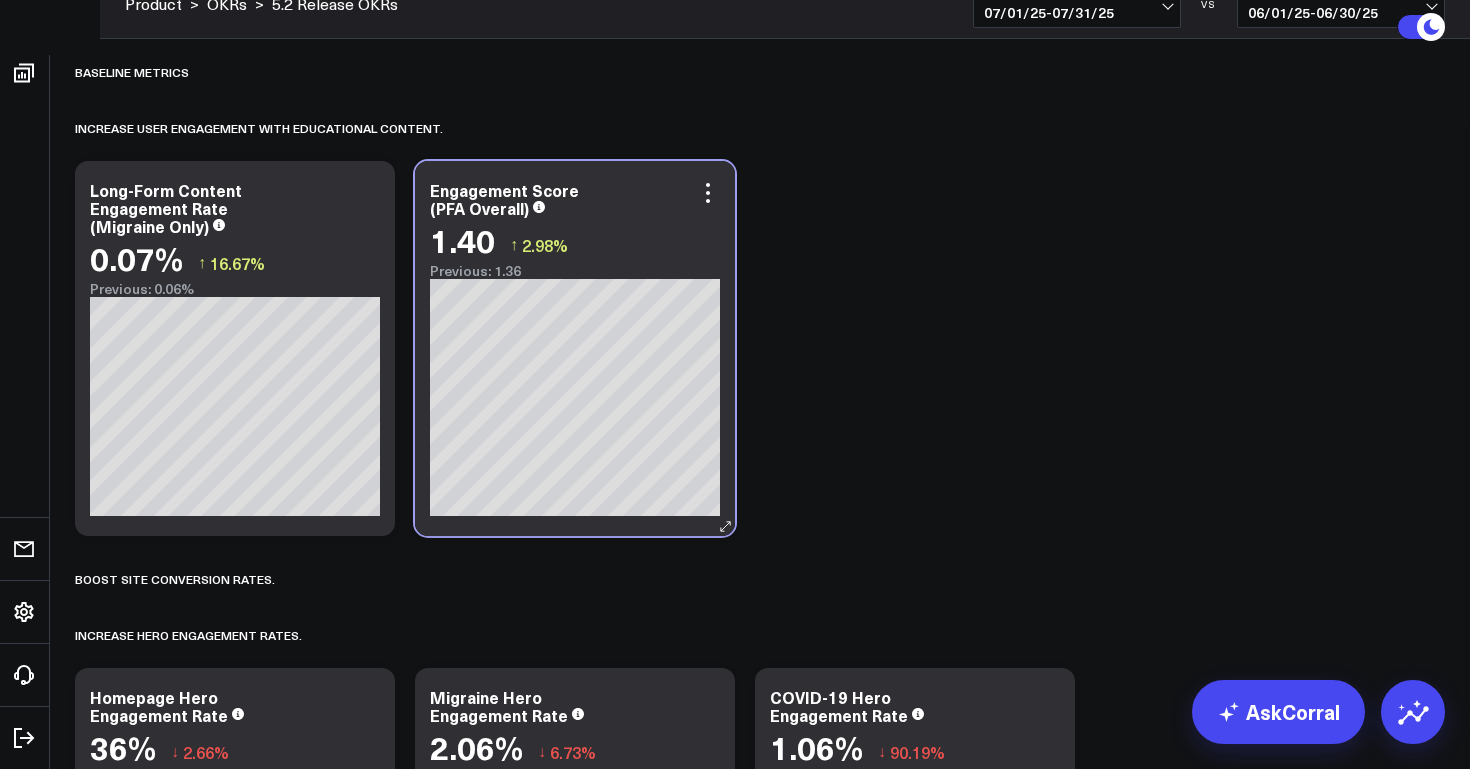 click on "Engagement Score (PFA Overall)" at bounding box center (575, 199) 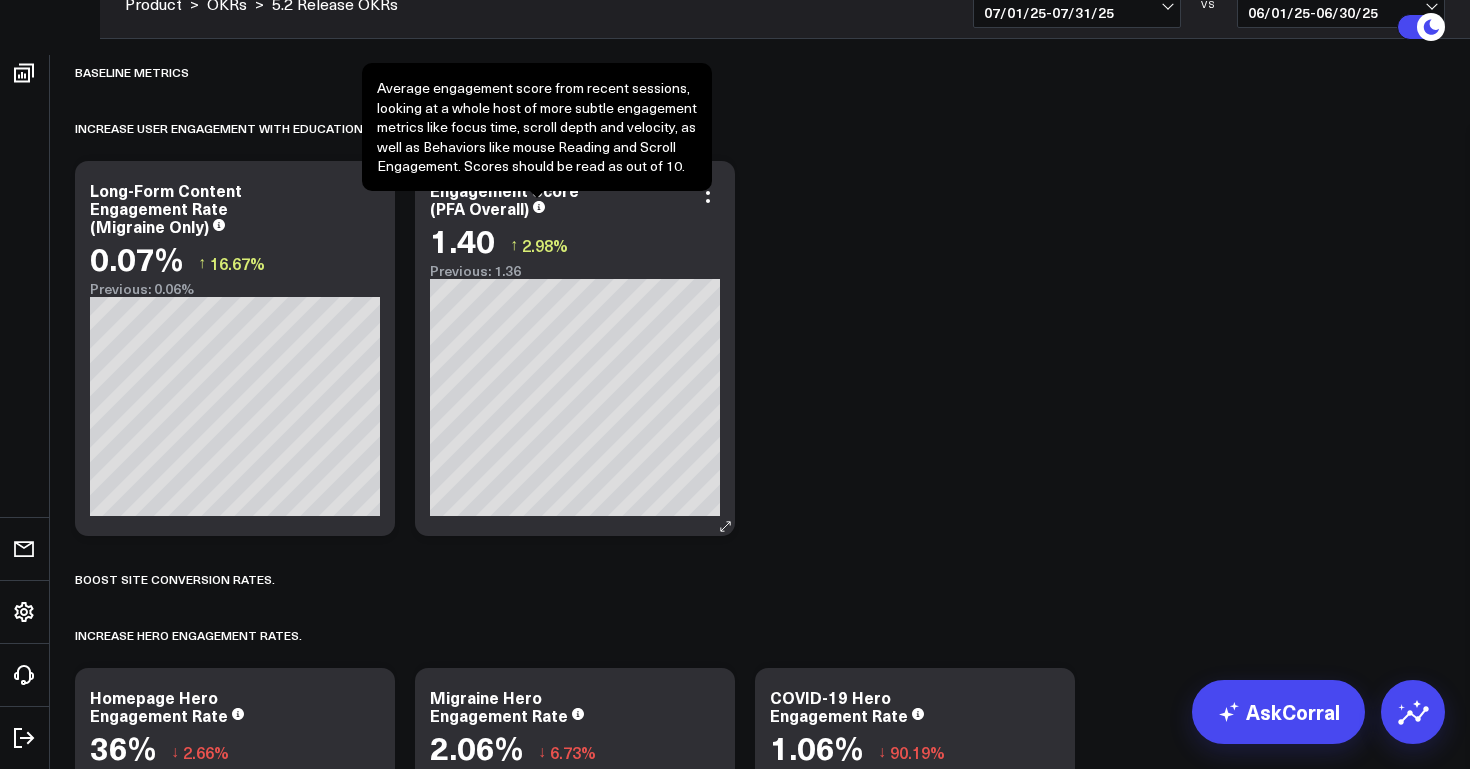 click 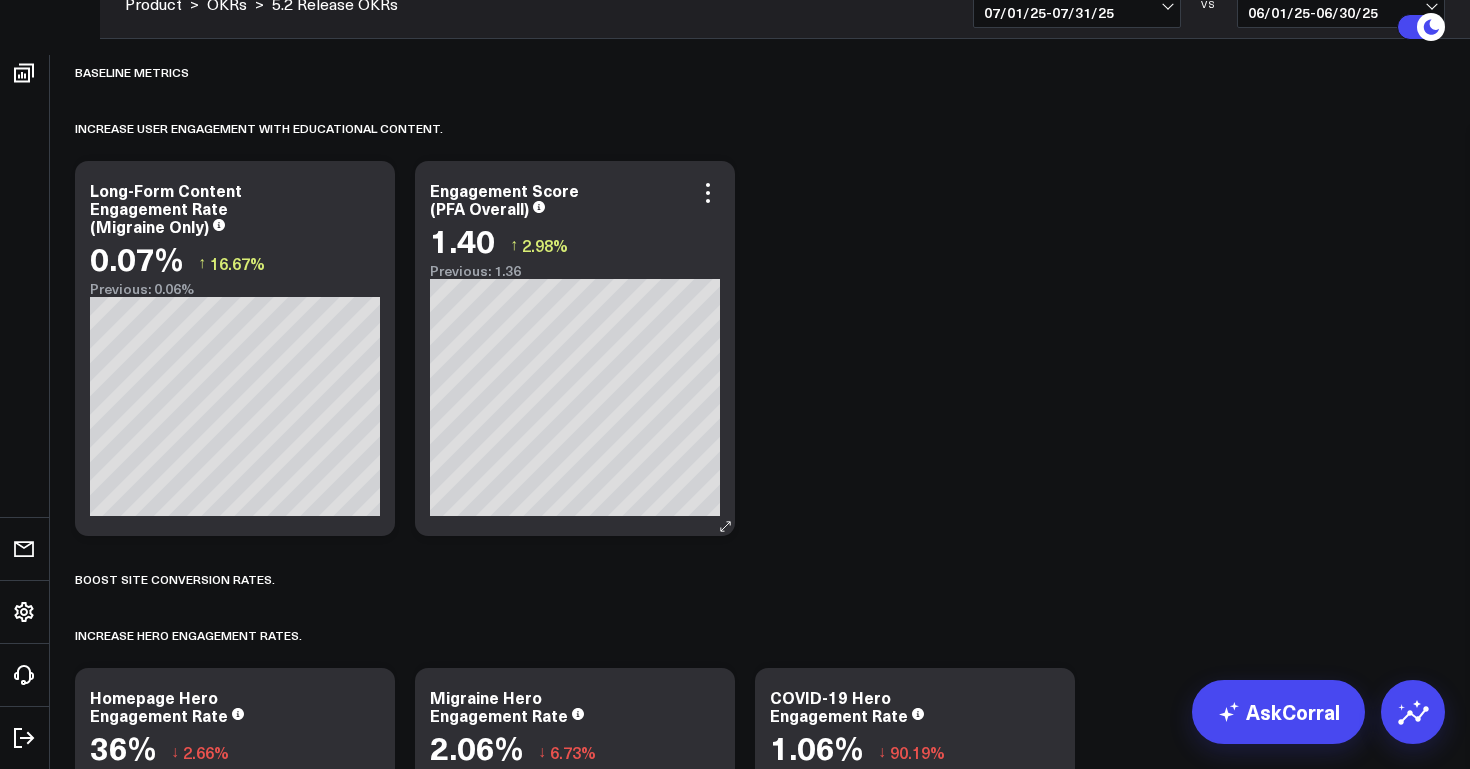 click on "Engagement Score (PFA Overall)" at bounding box center (504, 199) 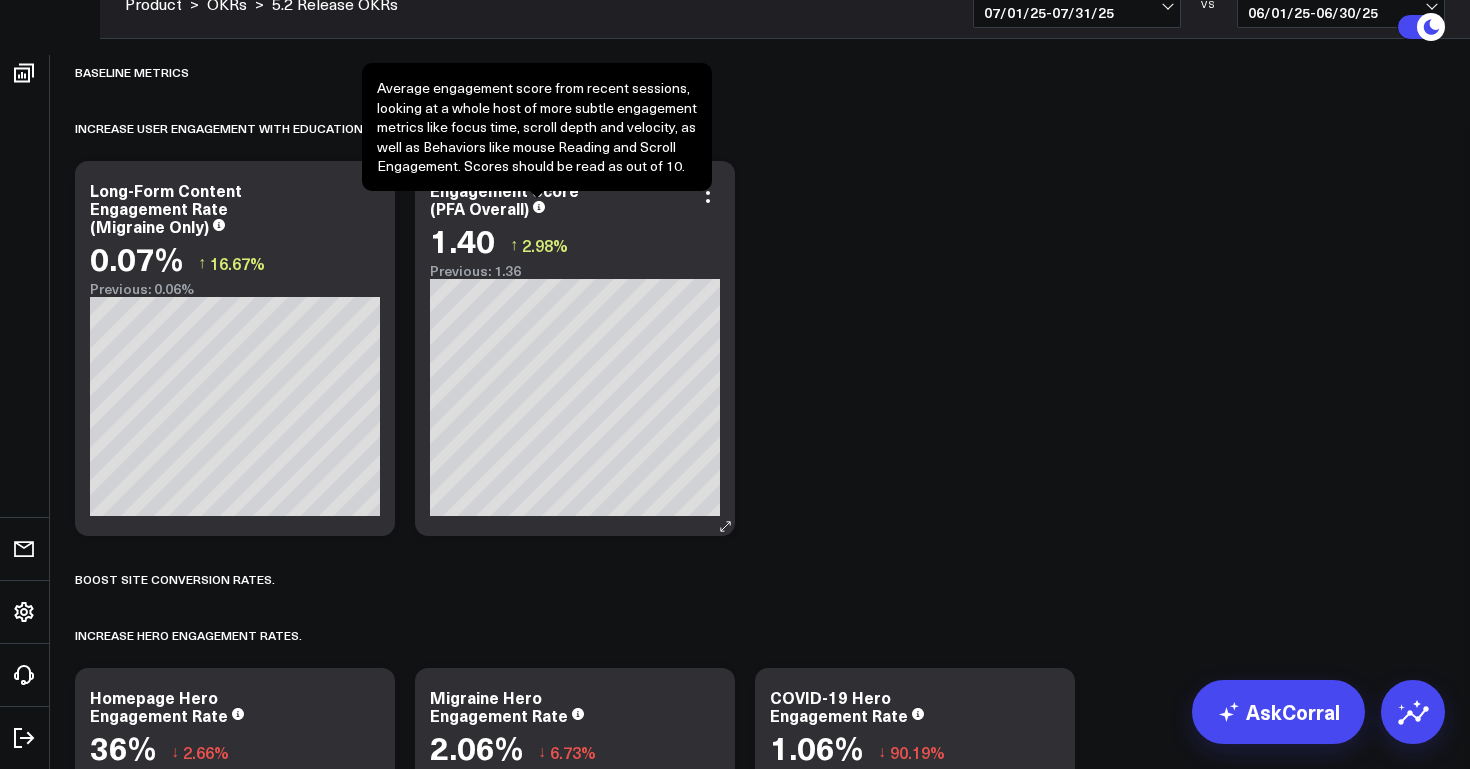 click 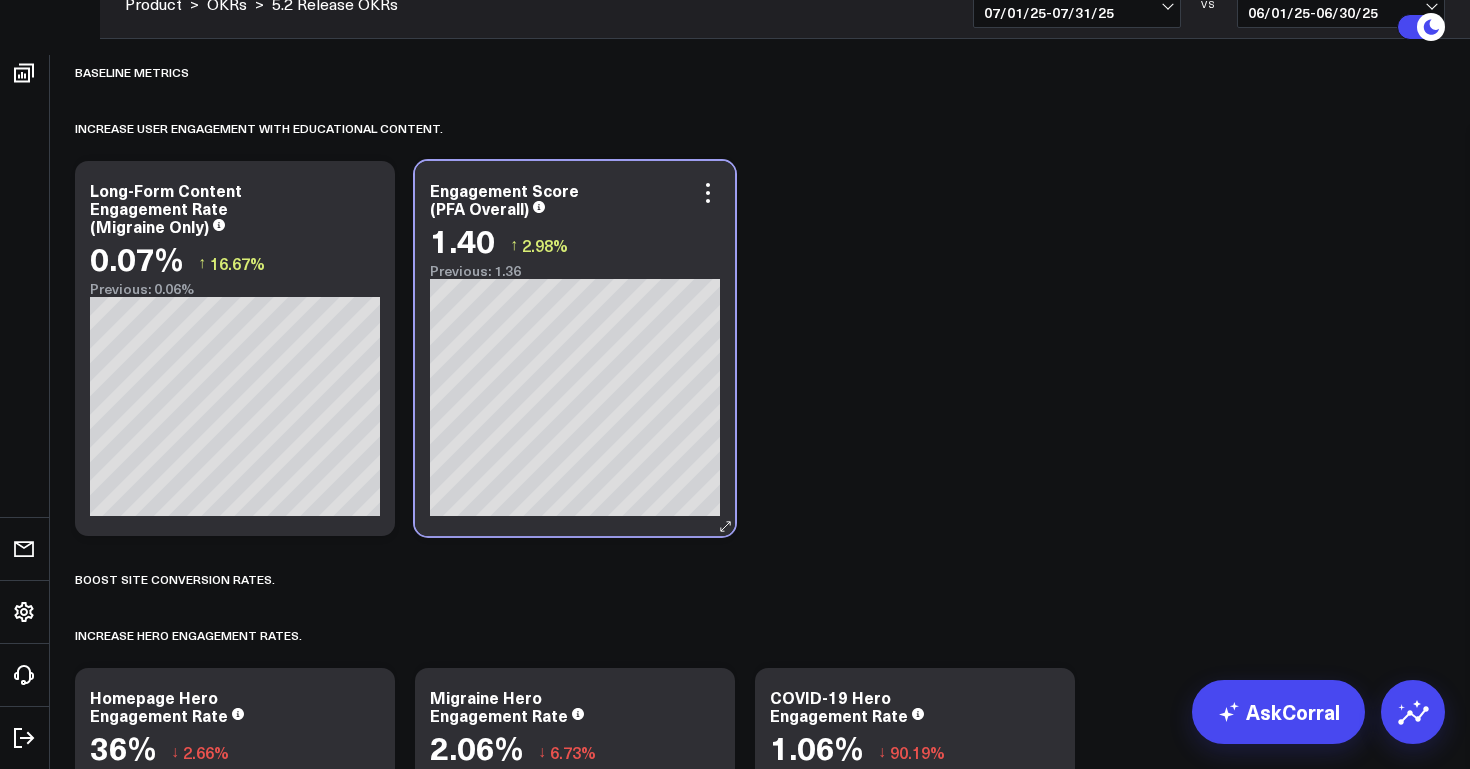 click on "Engagement Score (PFA Overall)" at bounding box center (575, 199) 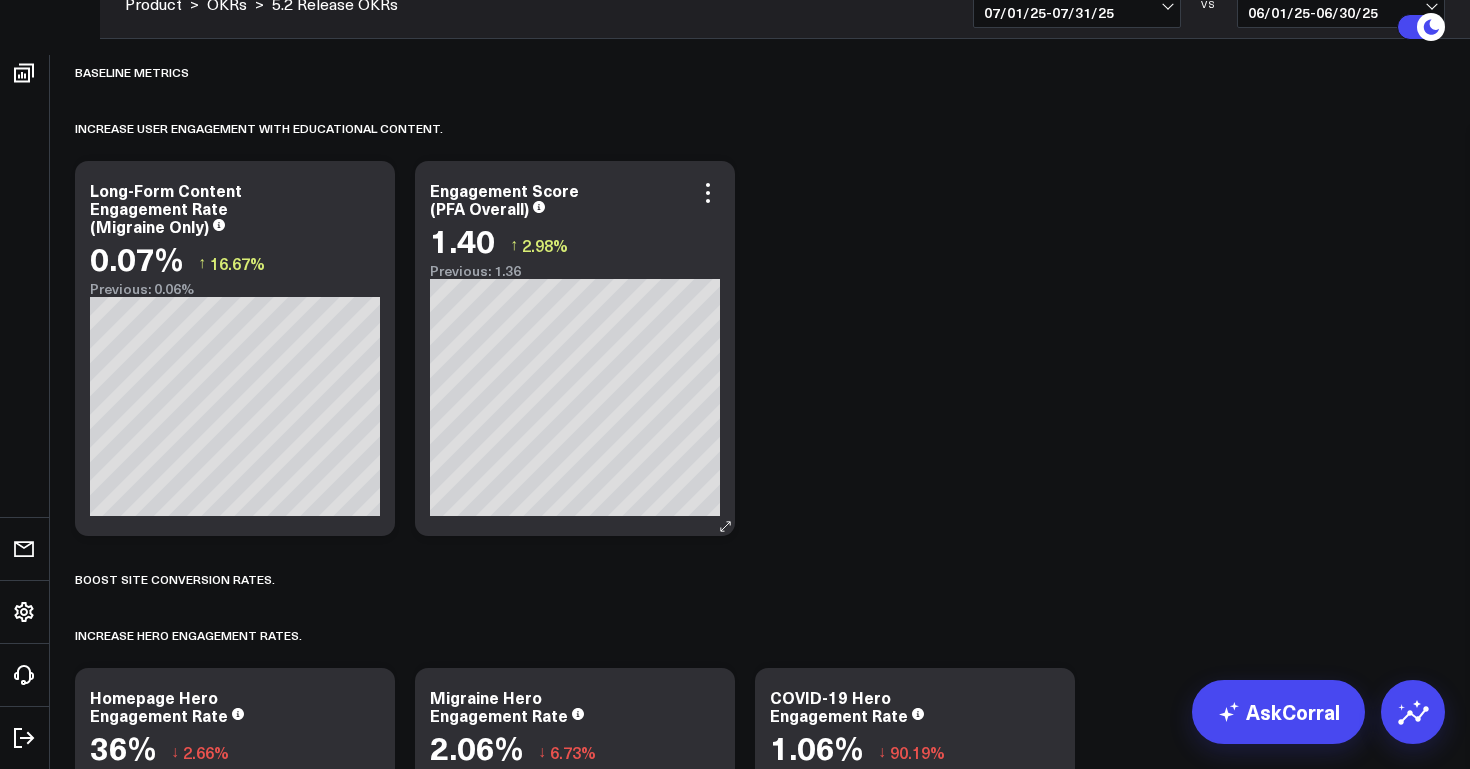 drag, startPoint x: 532, startPoint y: 215, endPoint x: 457, endPoint y: 194, distance: 77.88453 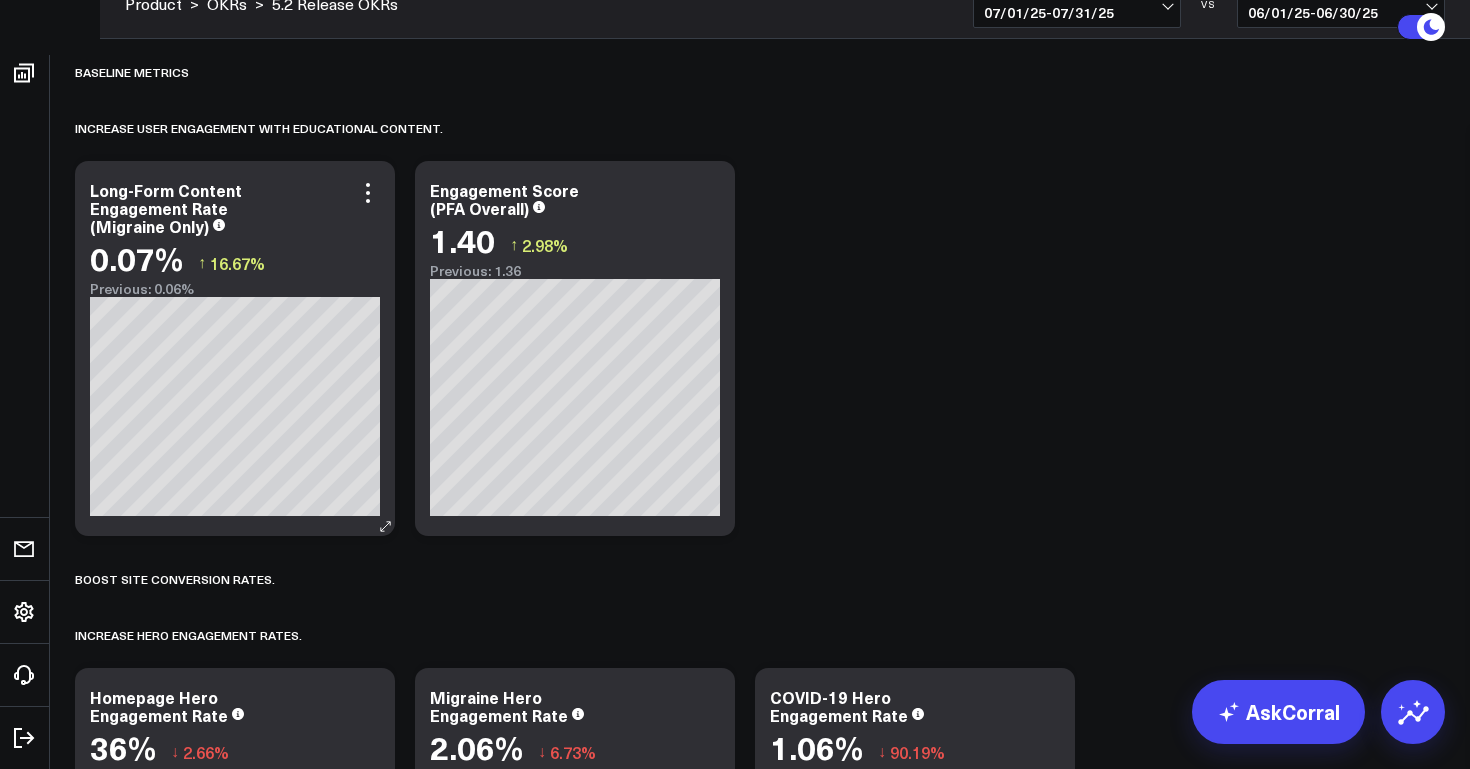 click on "Long-Form Content Engagement Rate (Migraine Only)" at bounding box center (166, 208) 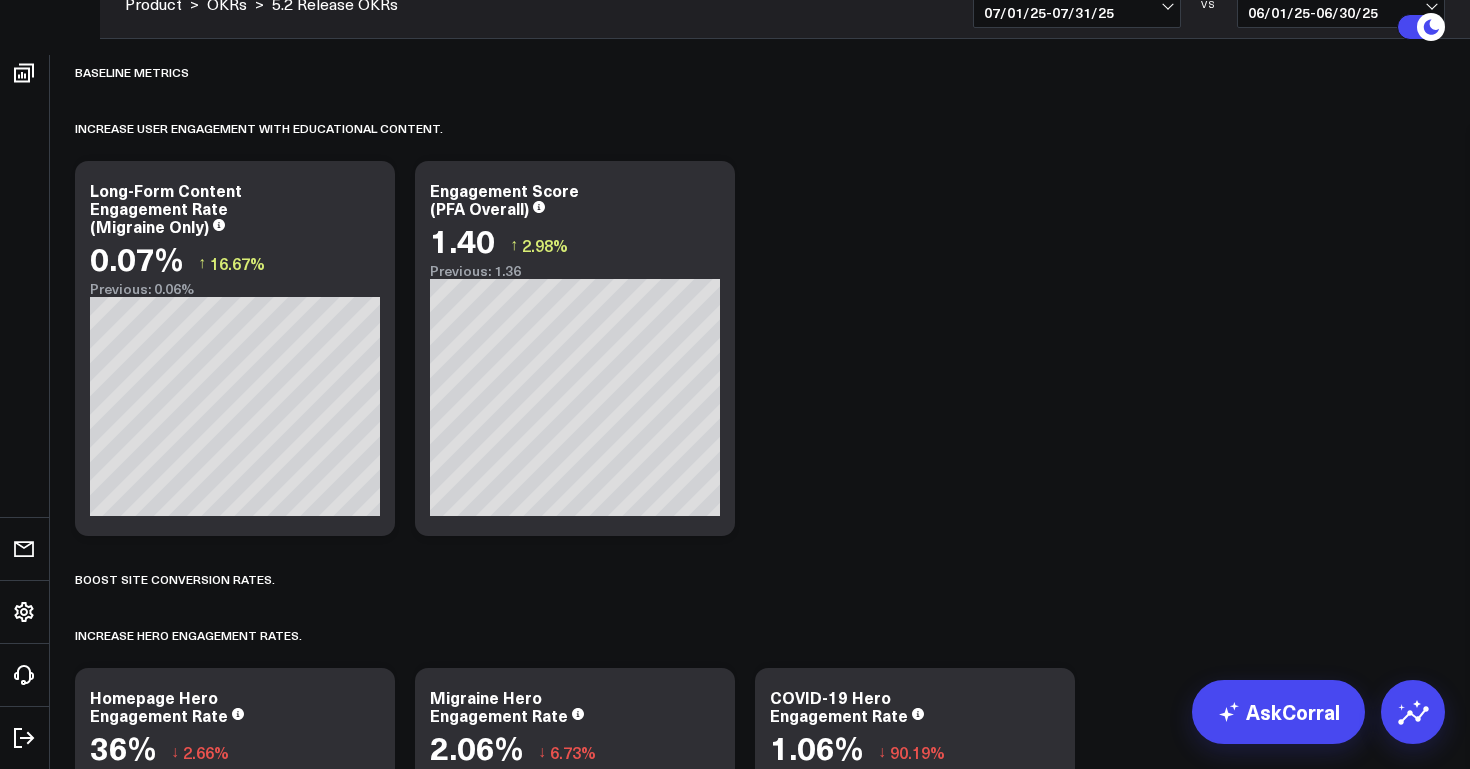 drag, startPoint x: 191, startPoint y: 225, endPoint x: 143, endPoint y: 157, distance: 83.23461 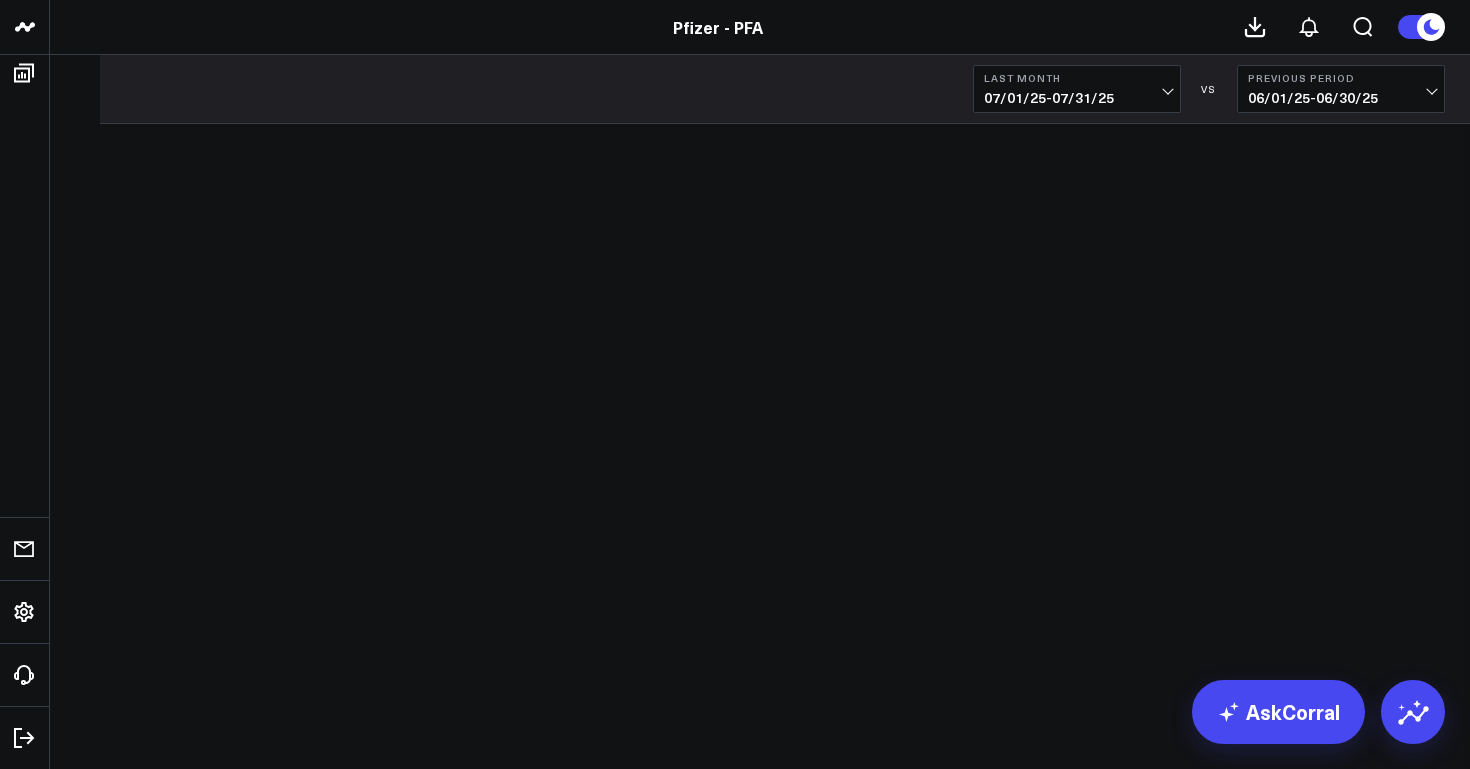 scroll, scrollTop: 0, scrollLeft: 0, axis: both 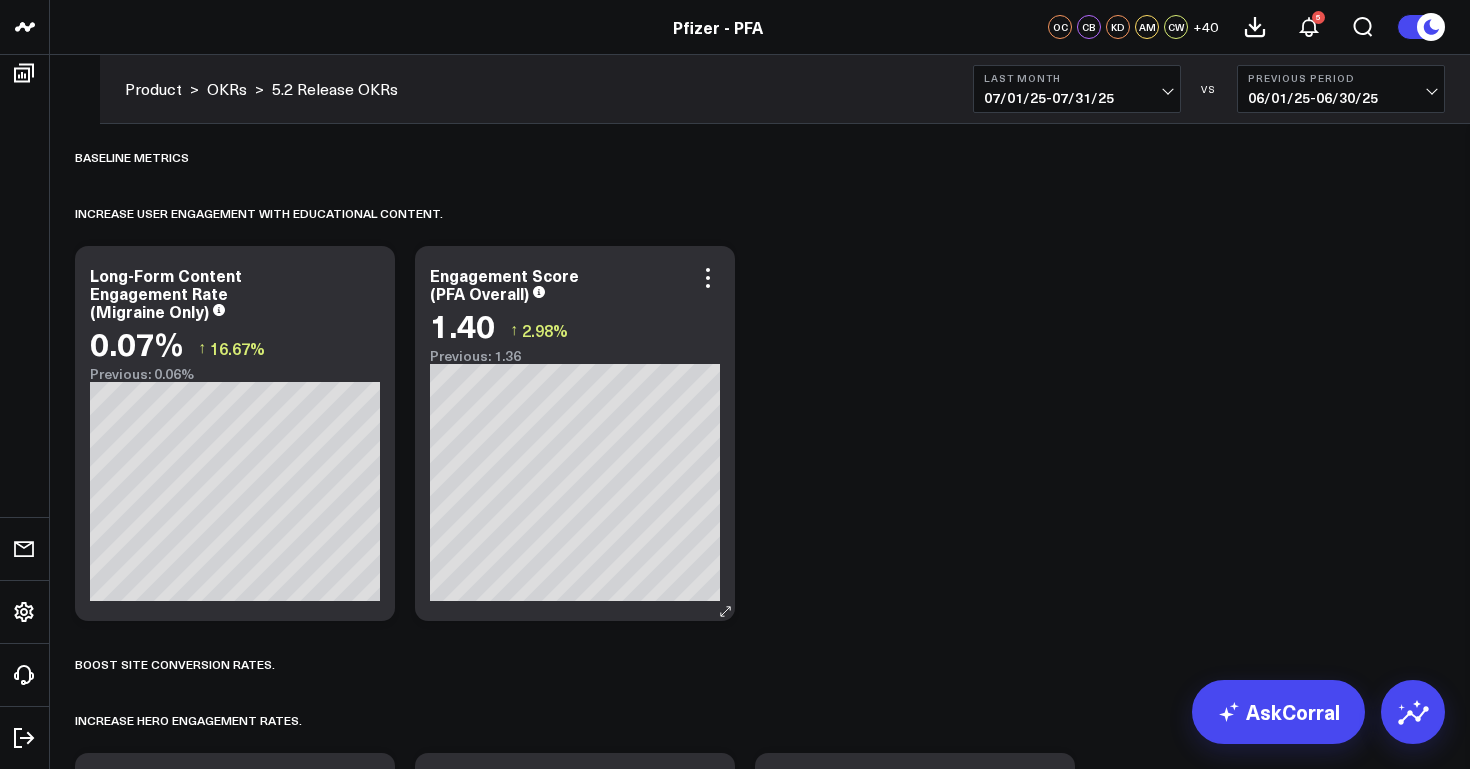 click 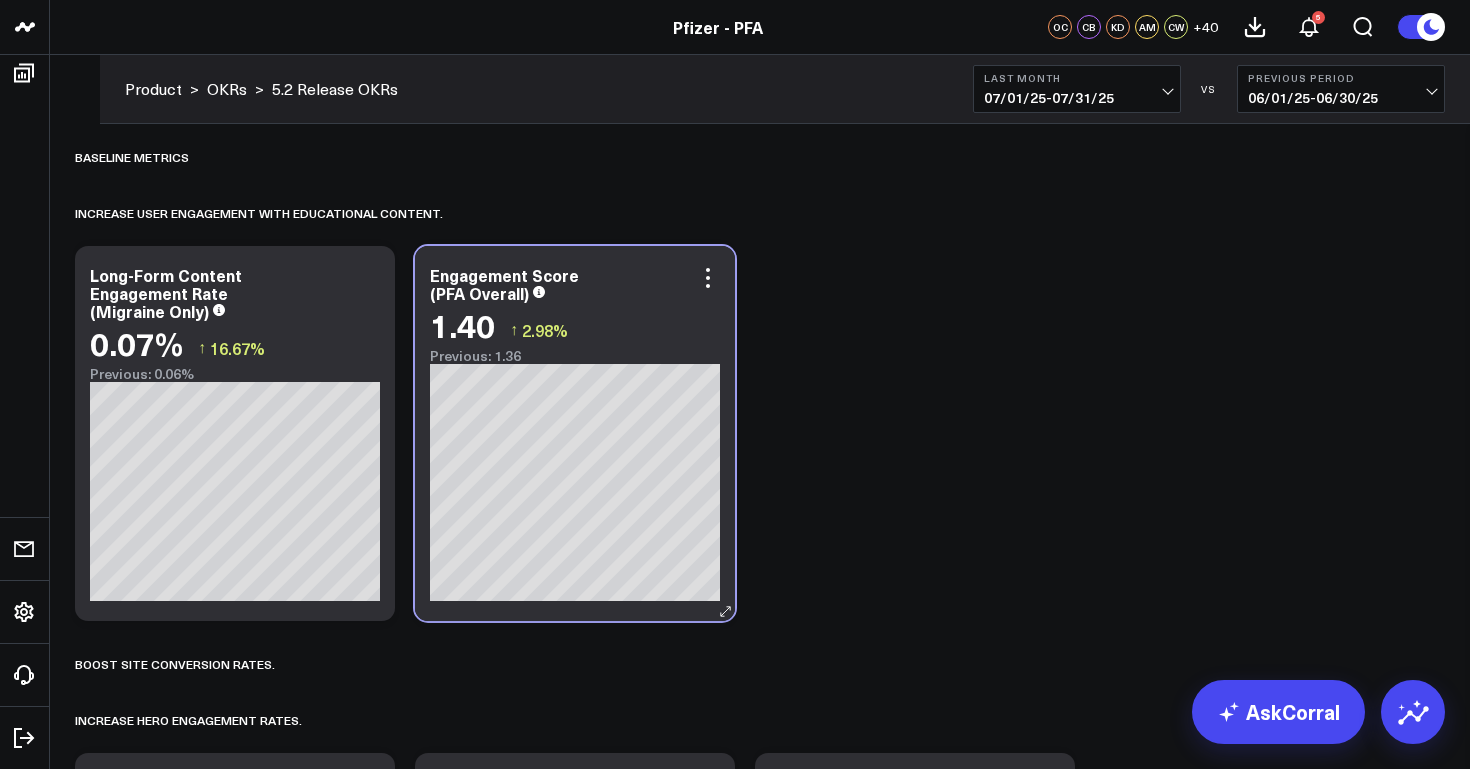 click on "Engagement Score (PFA Overall)" at bounding box center (575, 284) 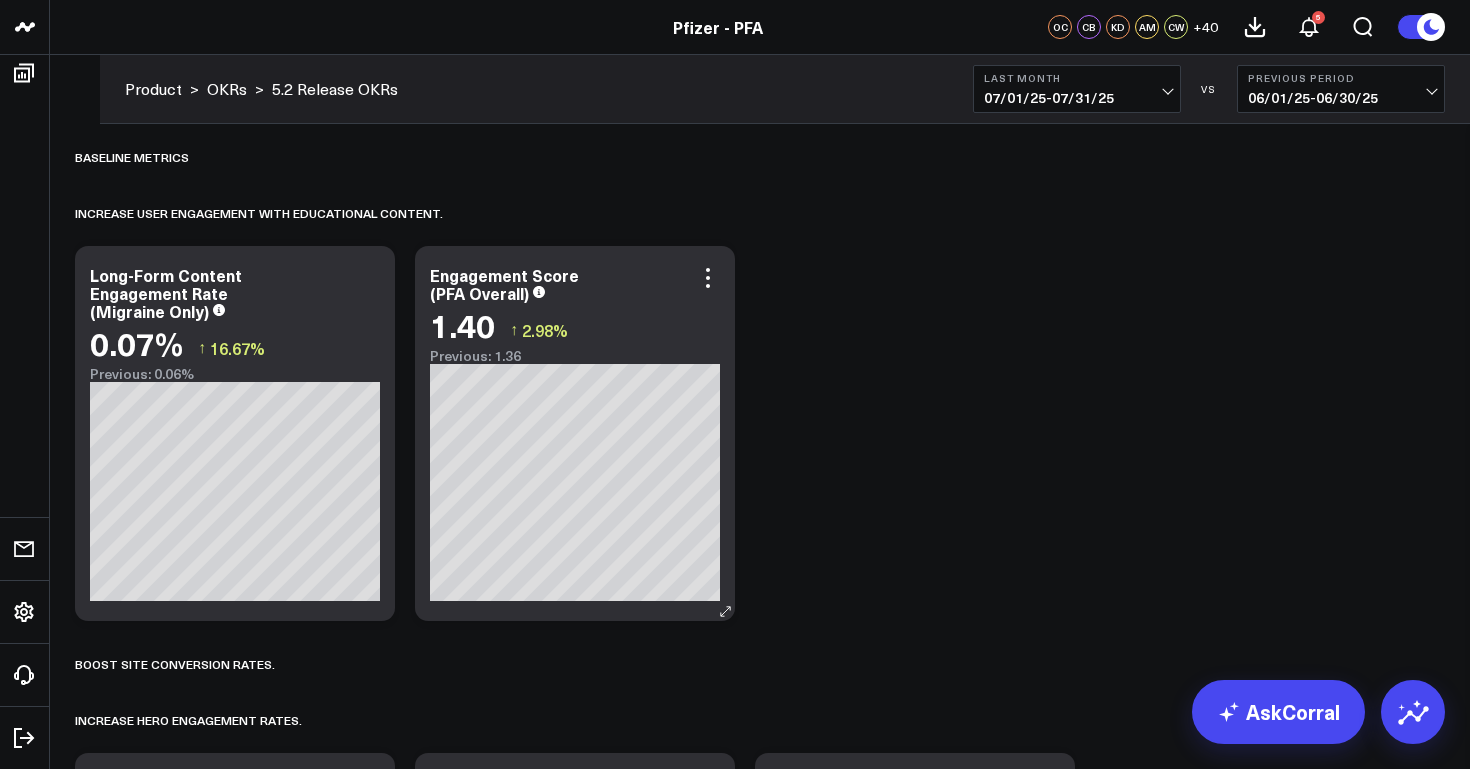 click on "Engagement Score (PFA Overall)" at bounding box center [504, 284] 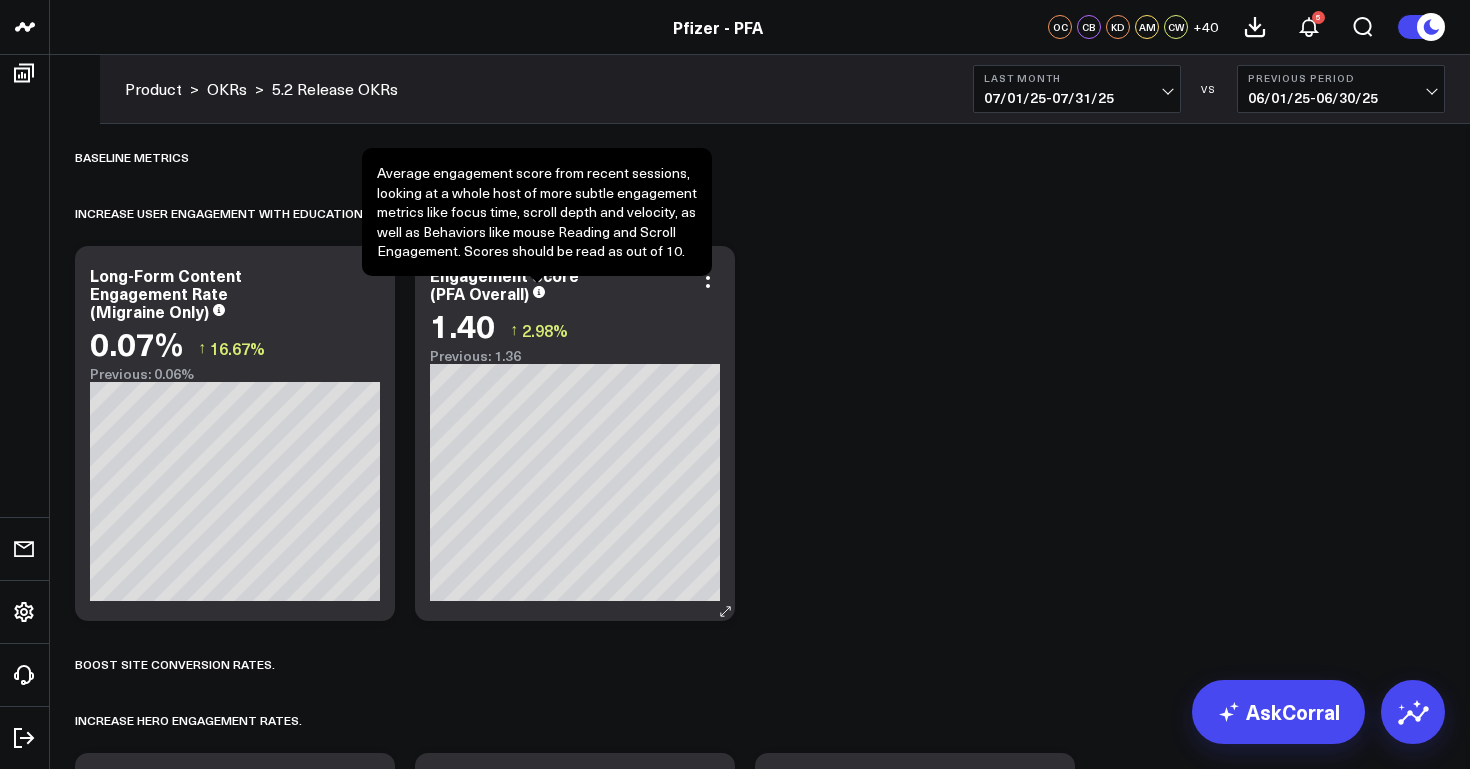 click at bounding box center (539, 290) 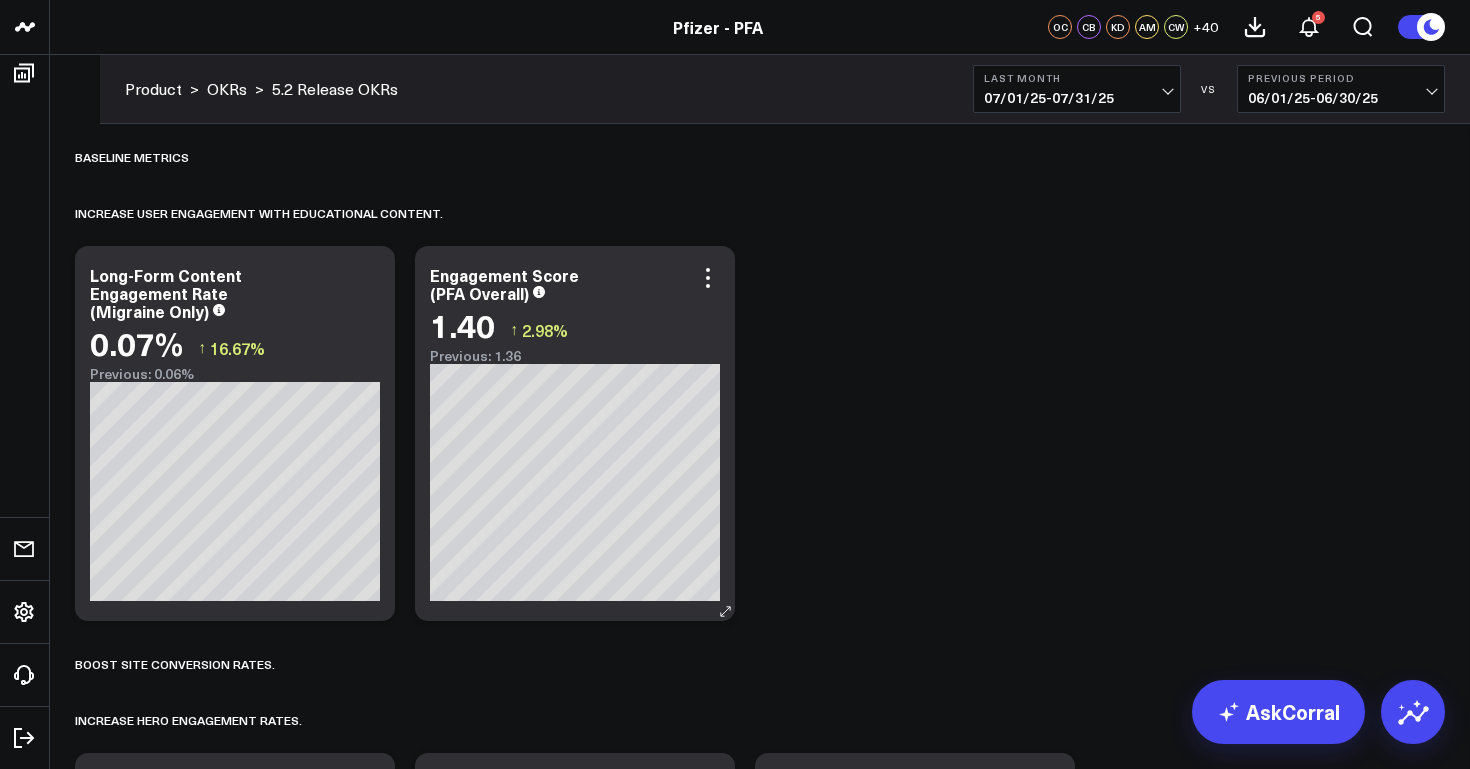 click at bounding box center [539, 290] 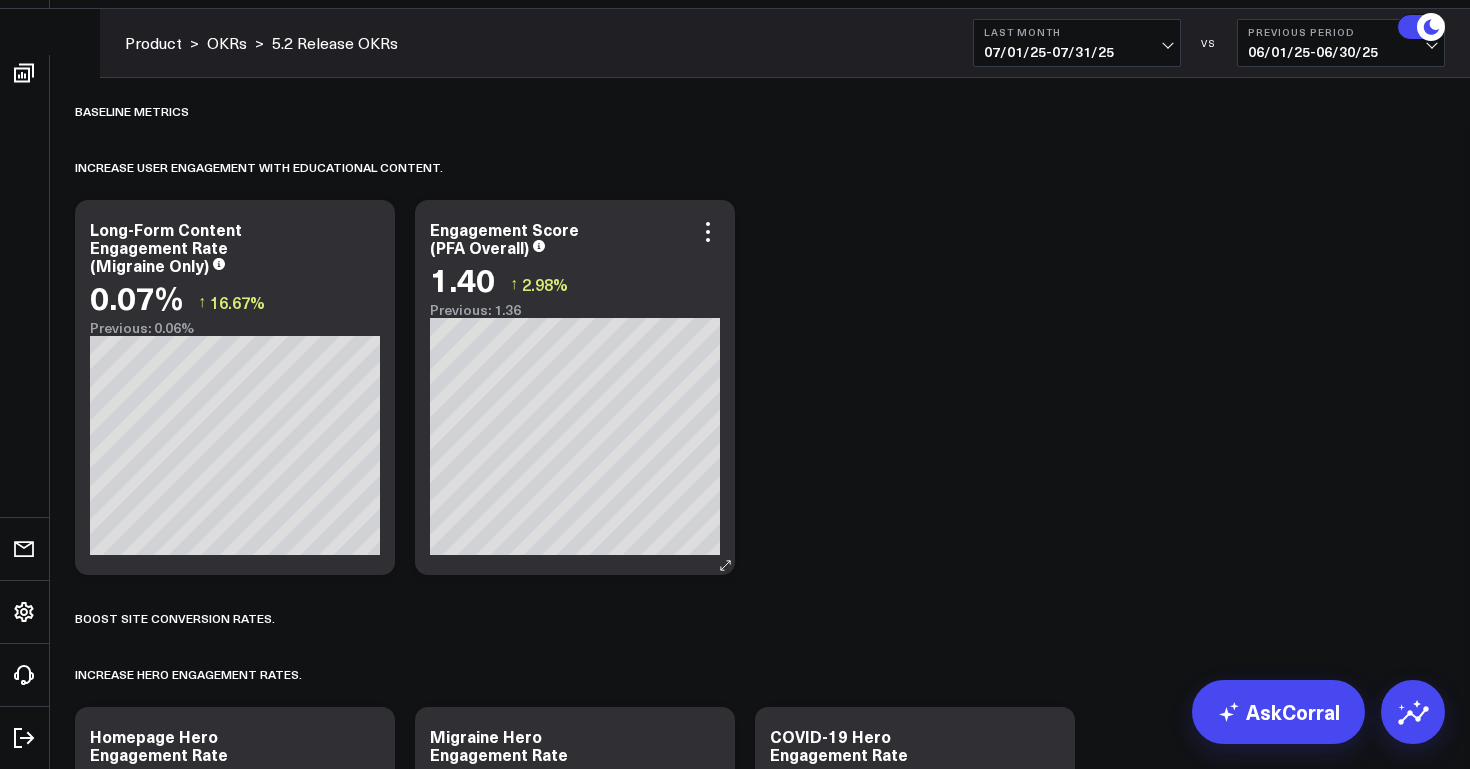 scroll, scrollTop: 45, scrollLeft: 0, axis: vertical 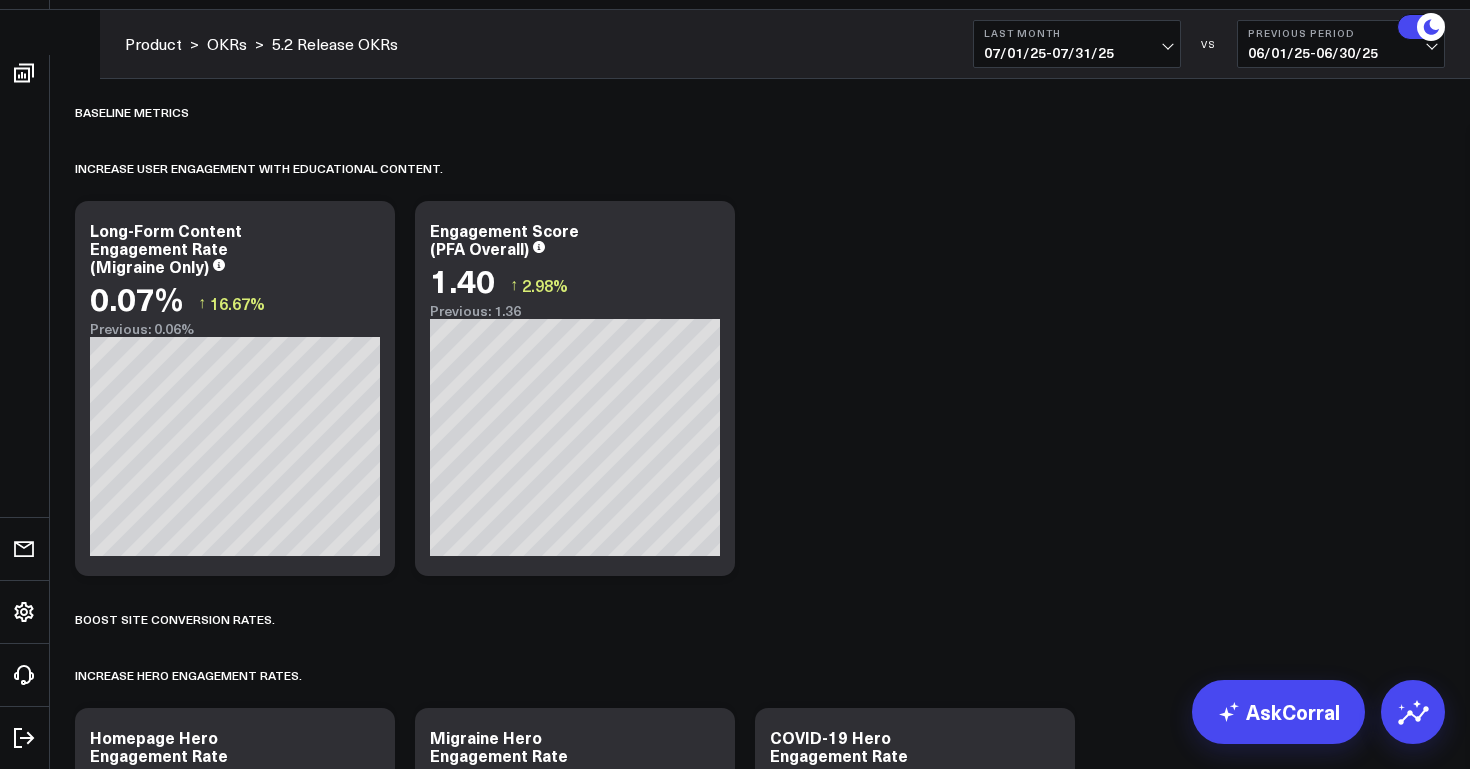 click on "07/01/25  -  07/31/25" at bounding box center (1077, 53) 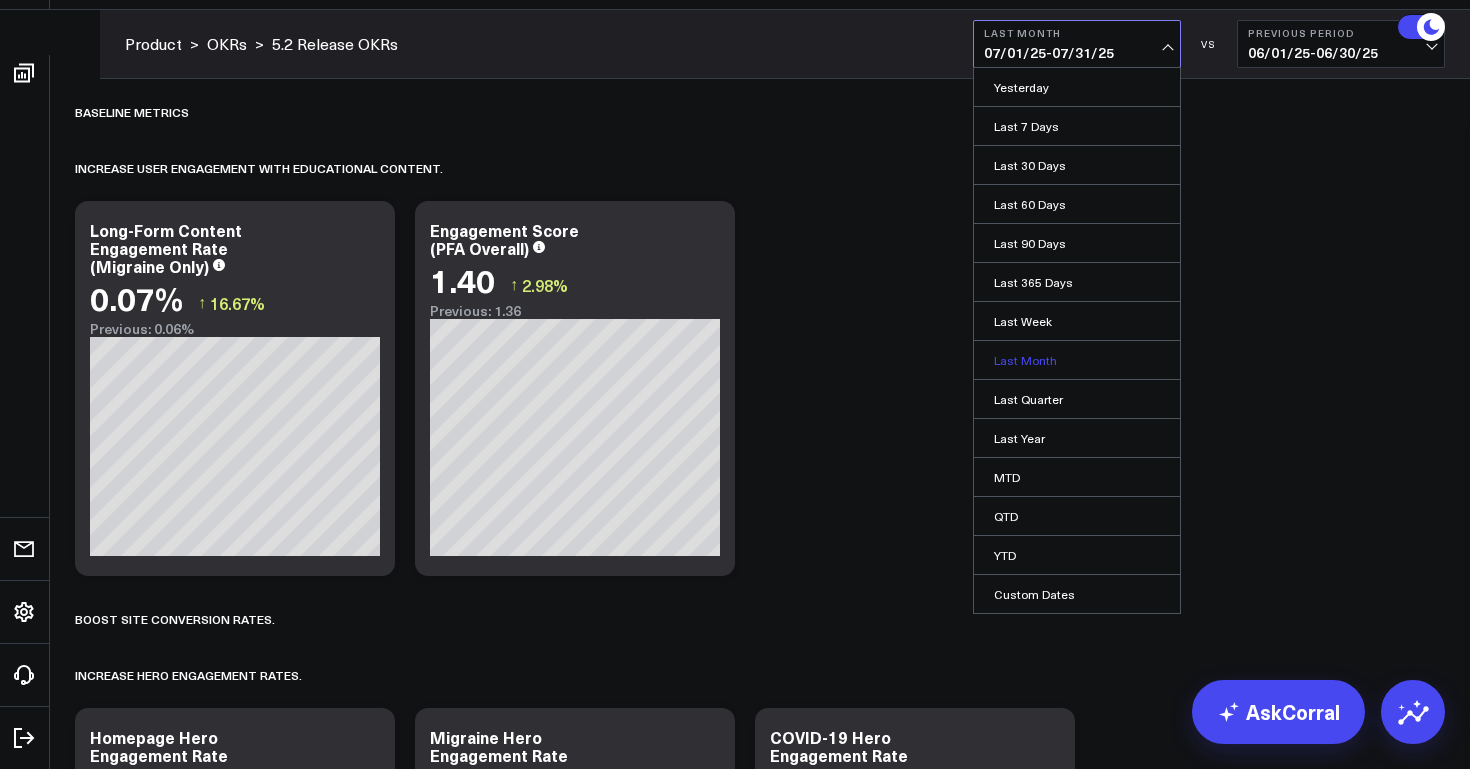 click on "Last Month" at bounding box center [1077, 360] 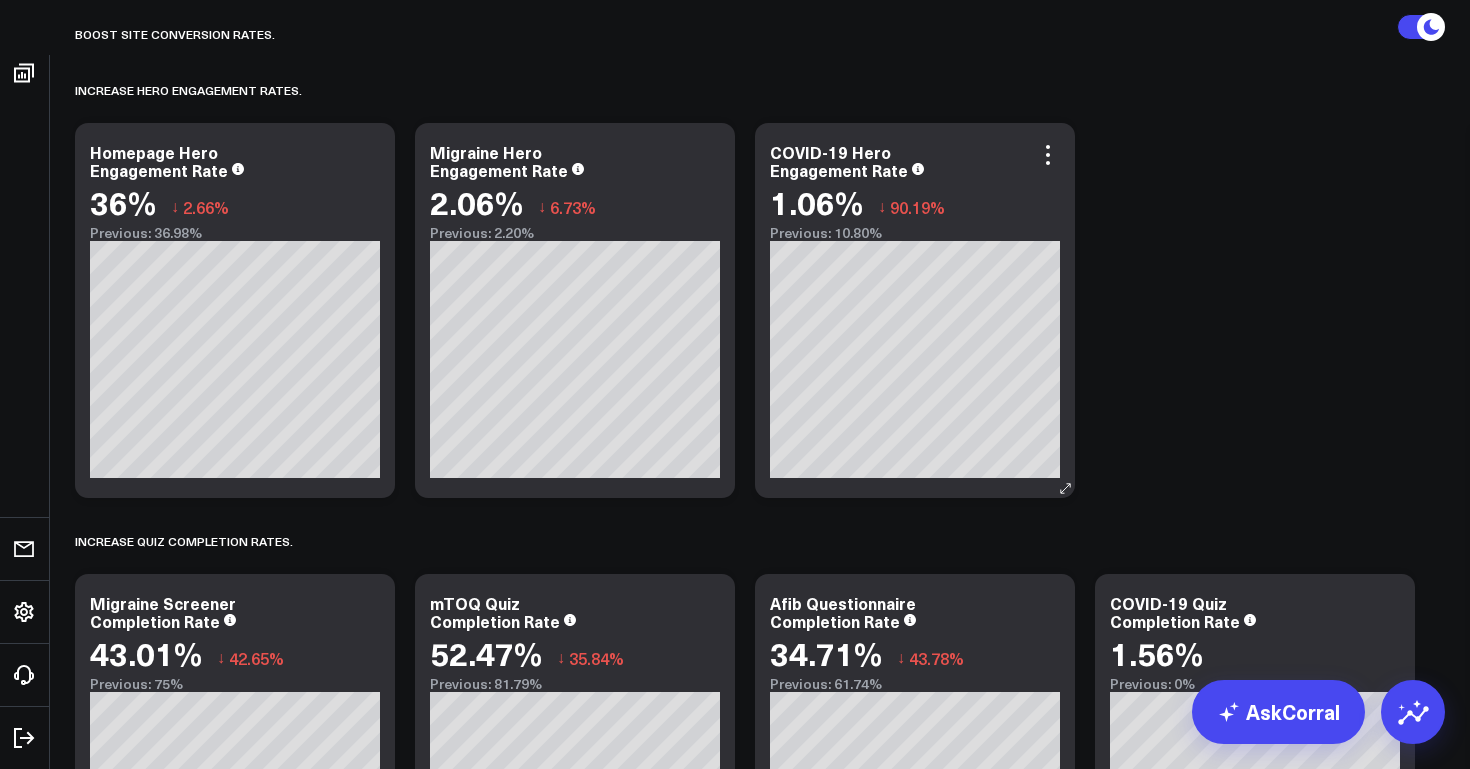 scroll, scrollTop: 638, scrollLeft: 0, axis: vertical 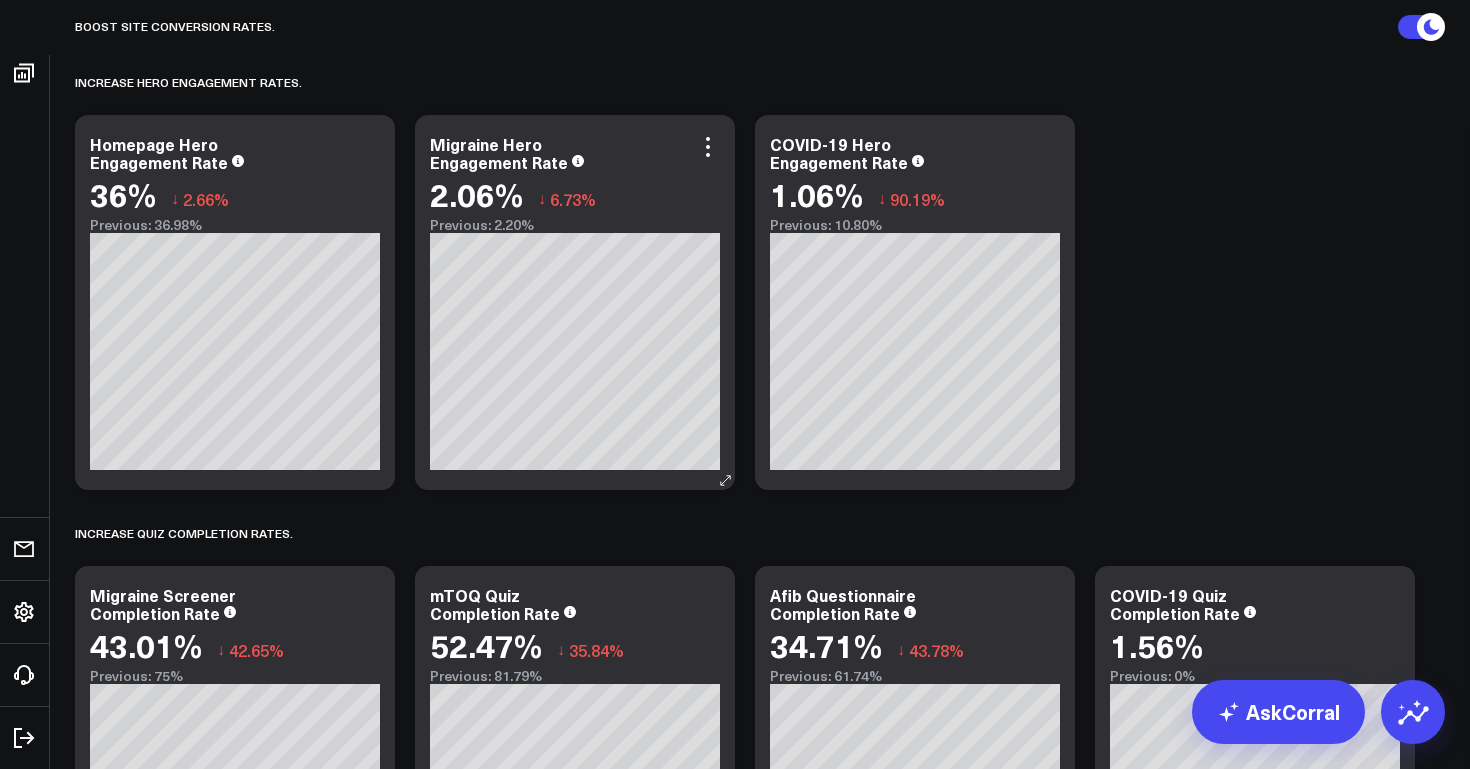 click on "Migraine Hero Engagement Rate" at bounding box center [499, 153] 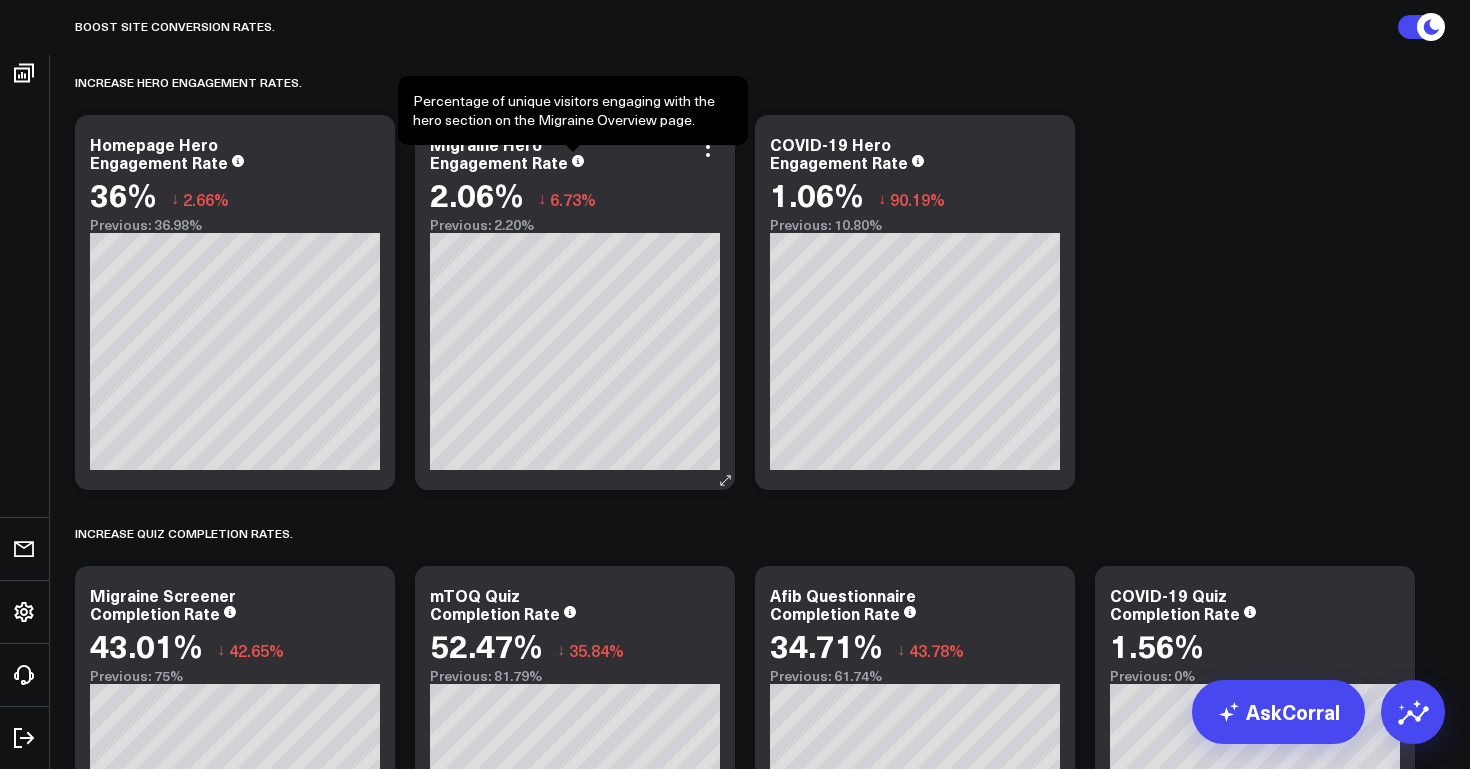 click 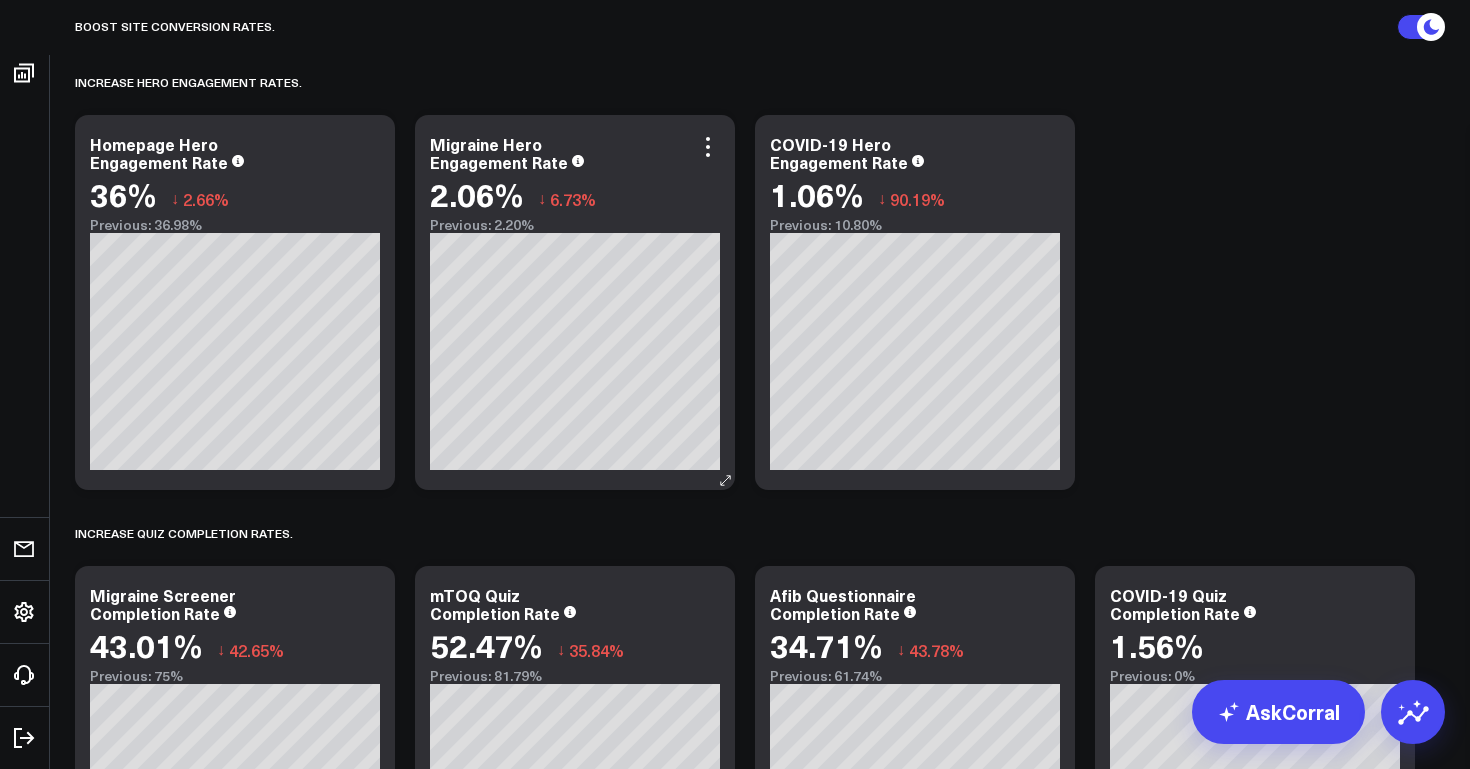 drag, startPoint x: 568, startPoint y: 170, endPoint x: 515, endPoint y: 162, distance: 53.600372 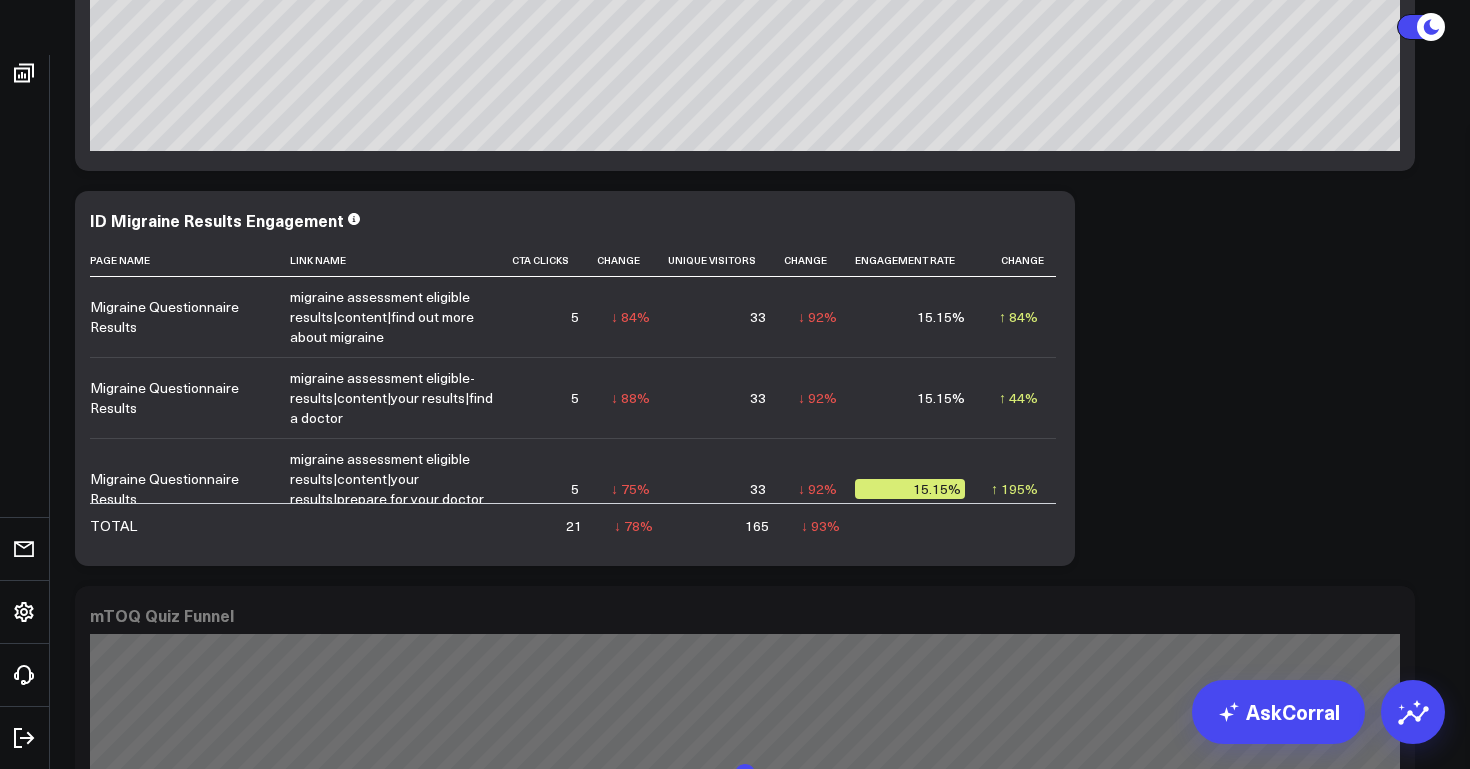 scroll, scrollTop: 1875, scrollLeft: 0, axis: vertical 